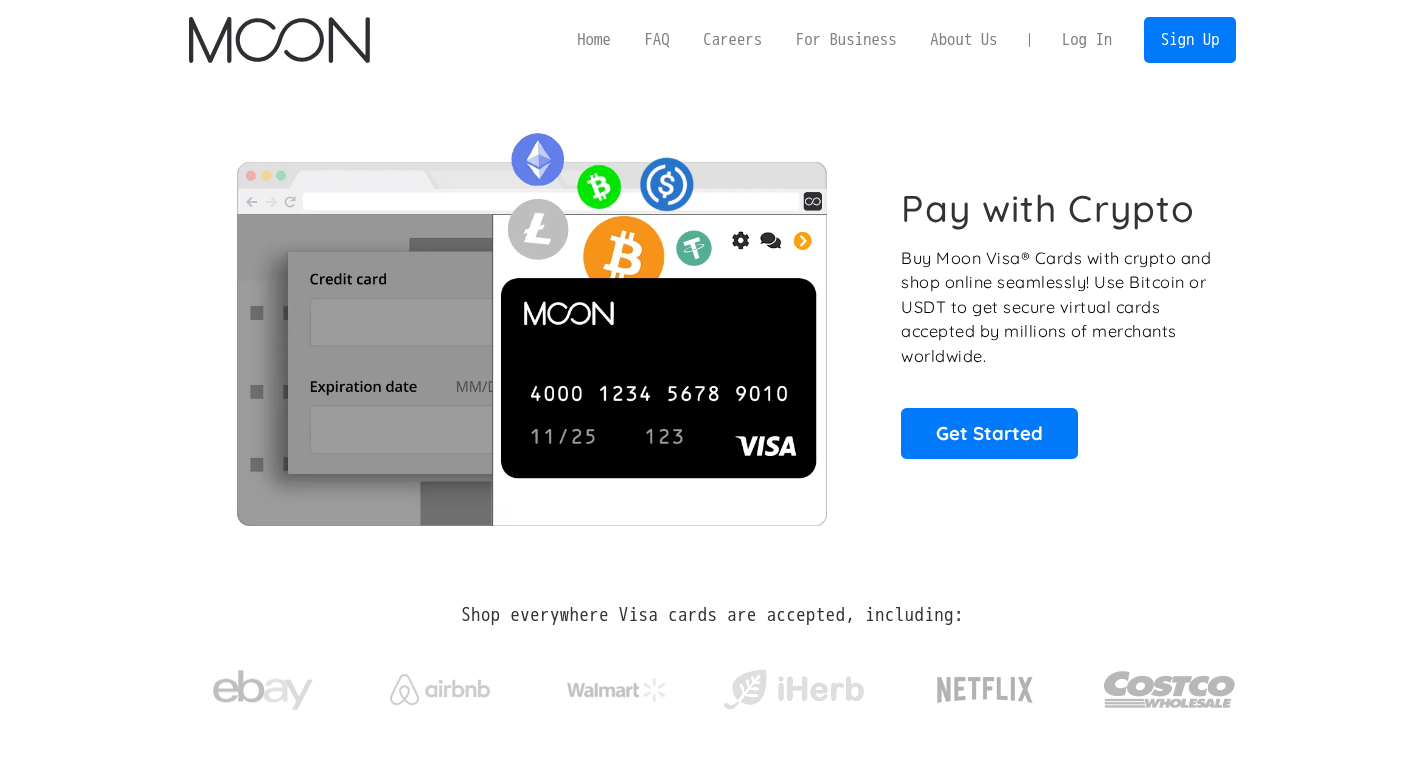 scroll, scrollTop: 0, scrollLeft: 0, axis: both 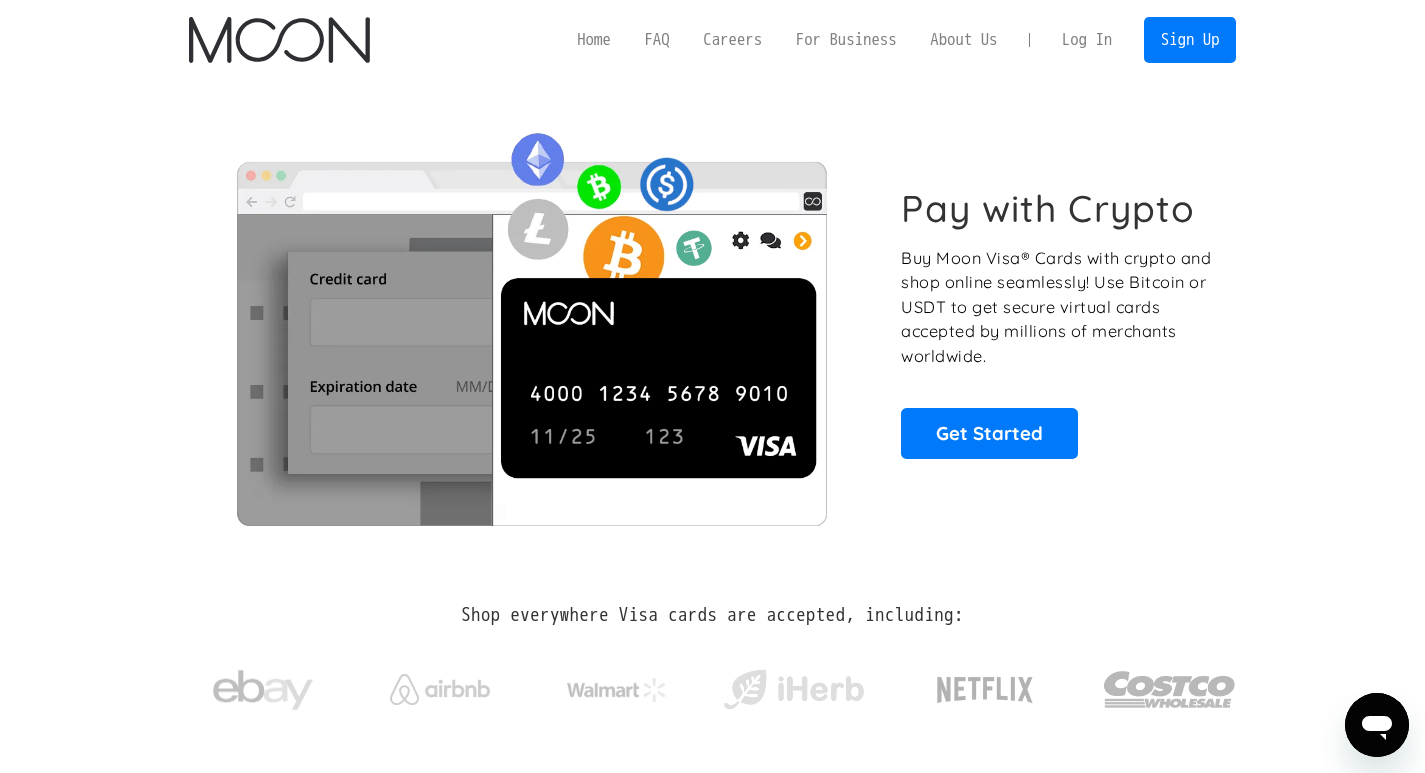 click on "Log In" at bounding box center [1087, 40] 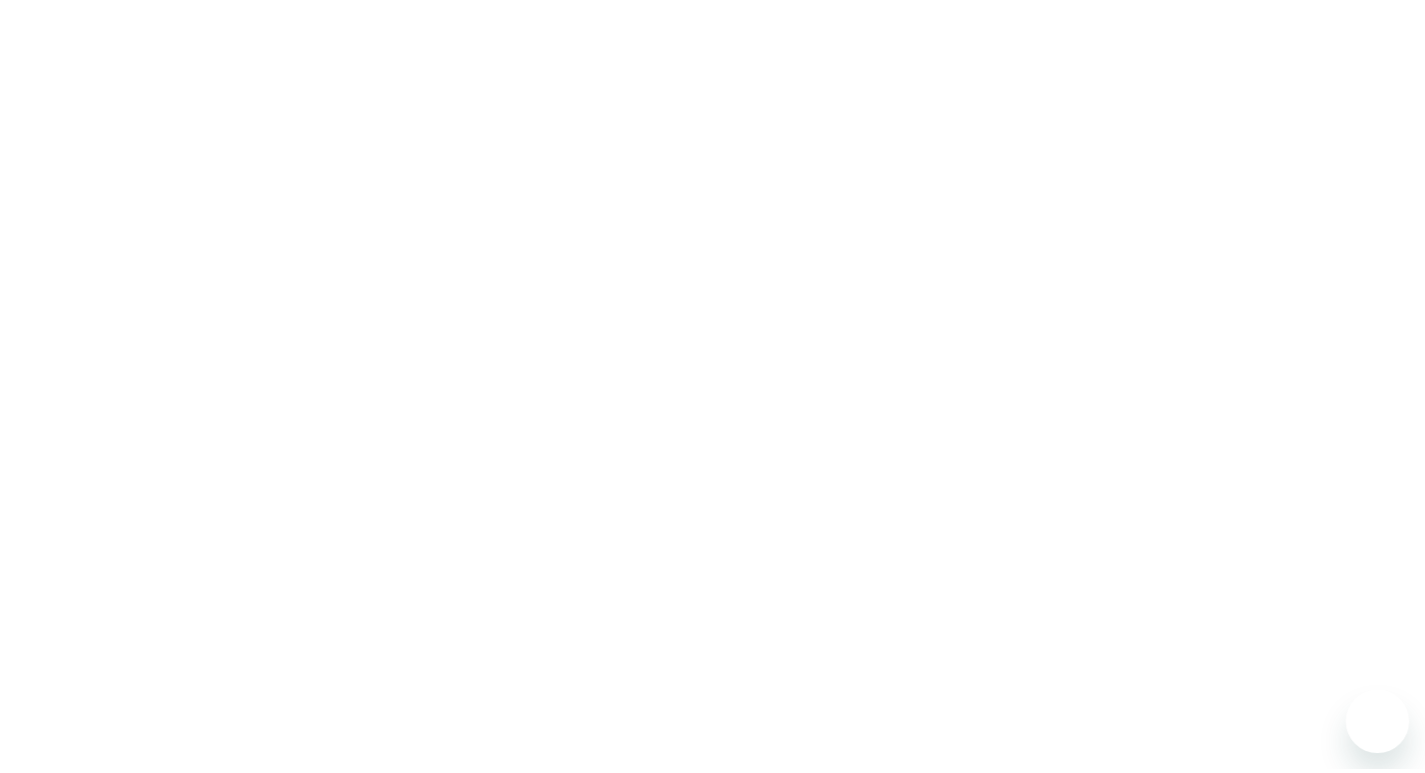 scroll, scrollTop: 0, scrollLeft: 0, axis: both 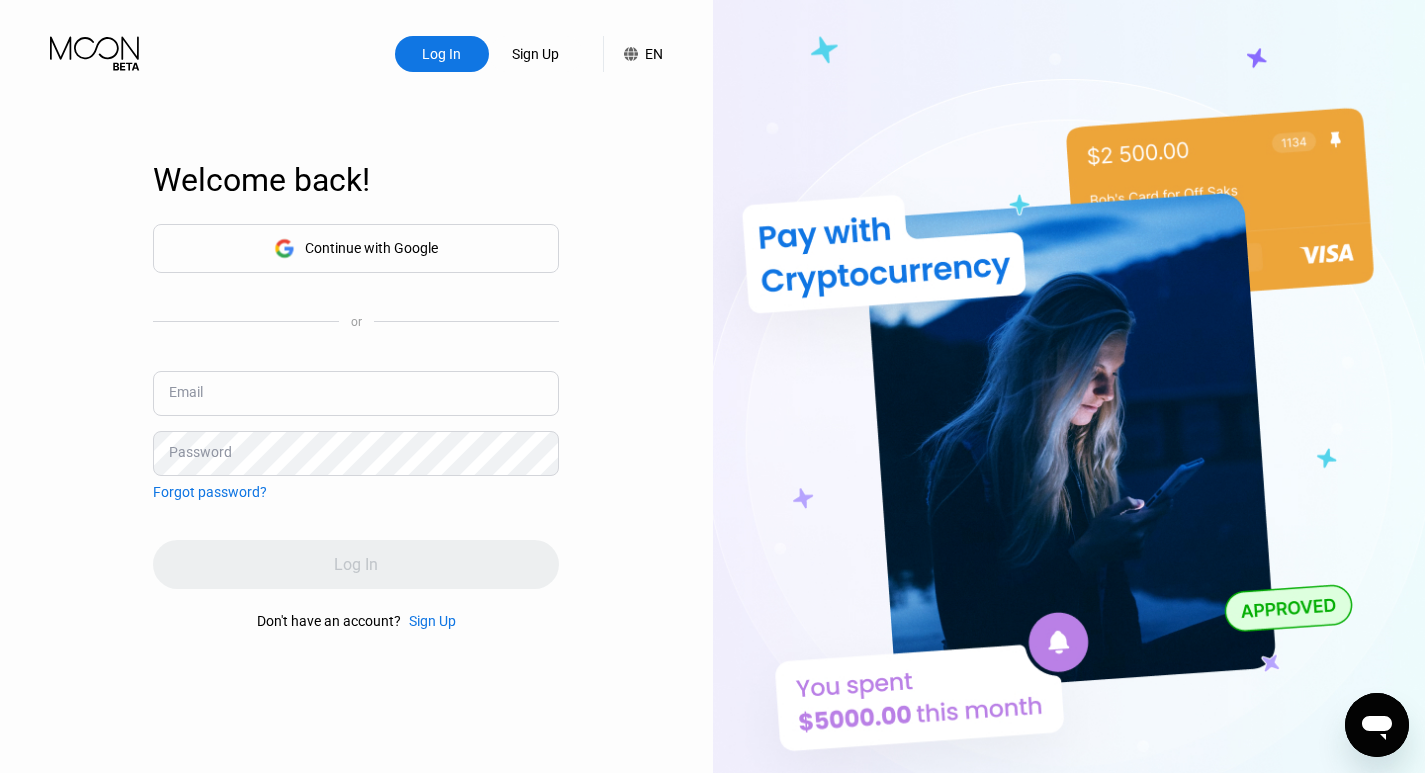 type on "[EMAIL]" 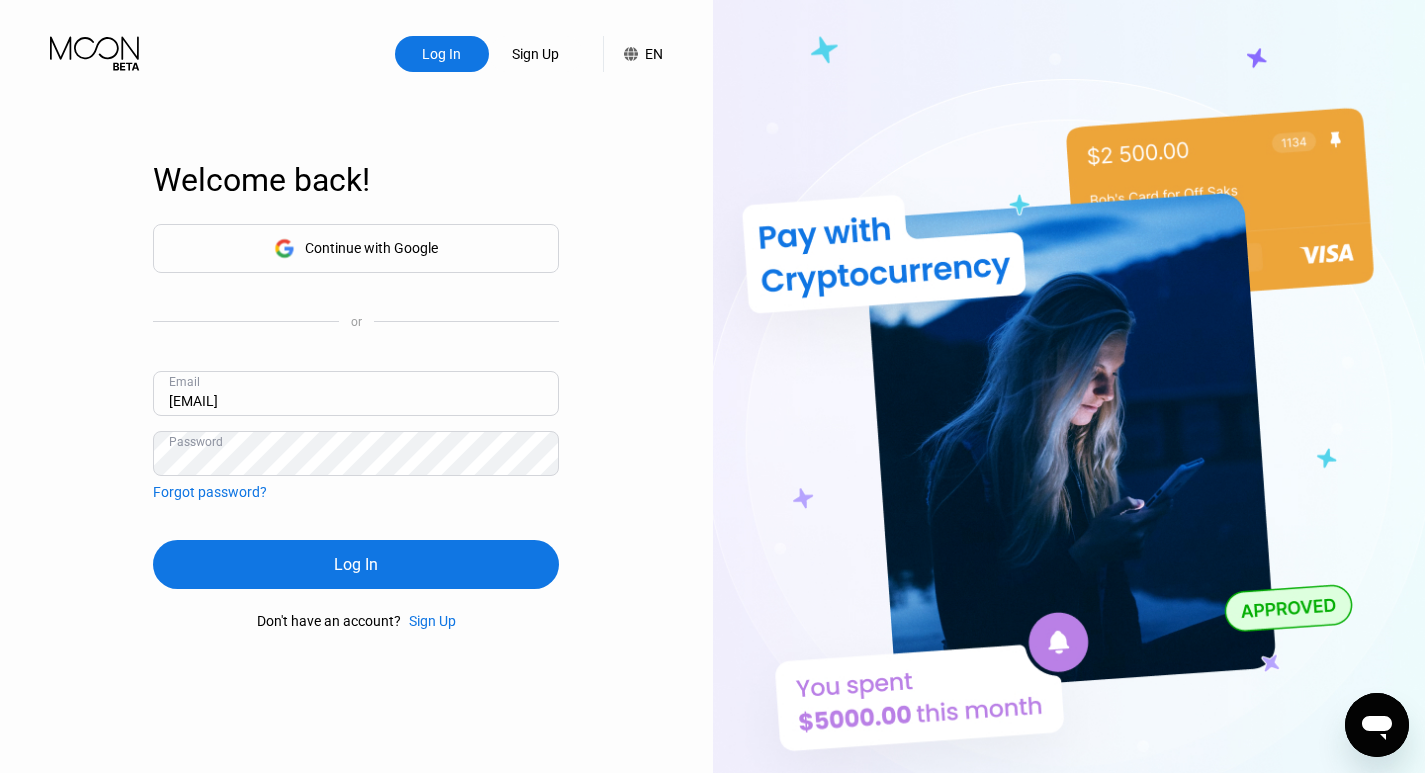 click on "Log In" at bounding box center (356, 564) 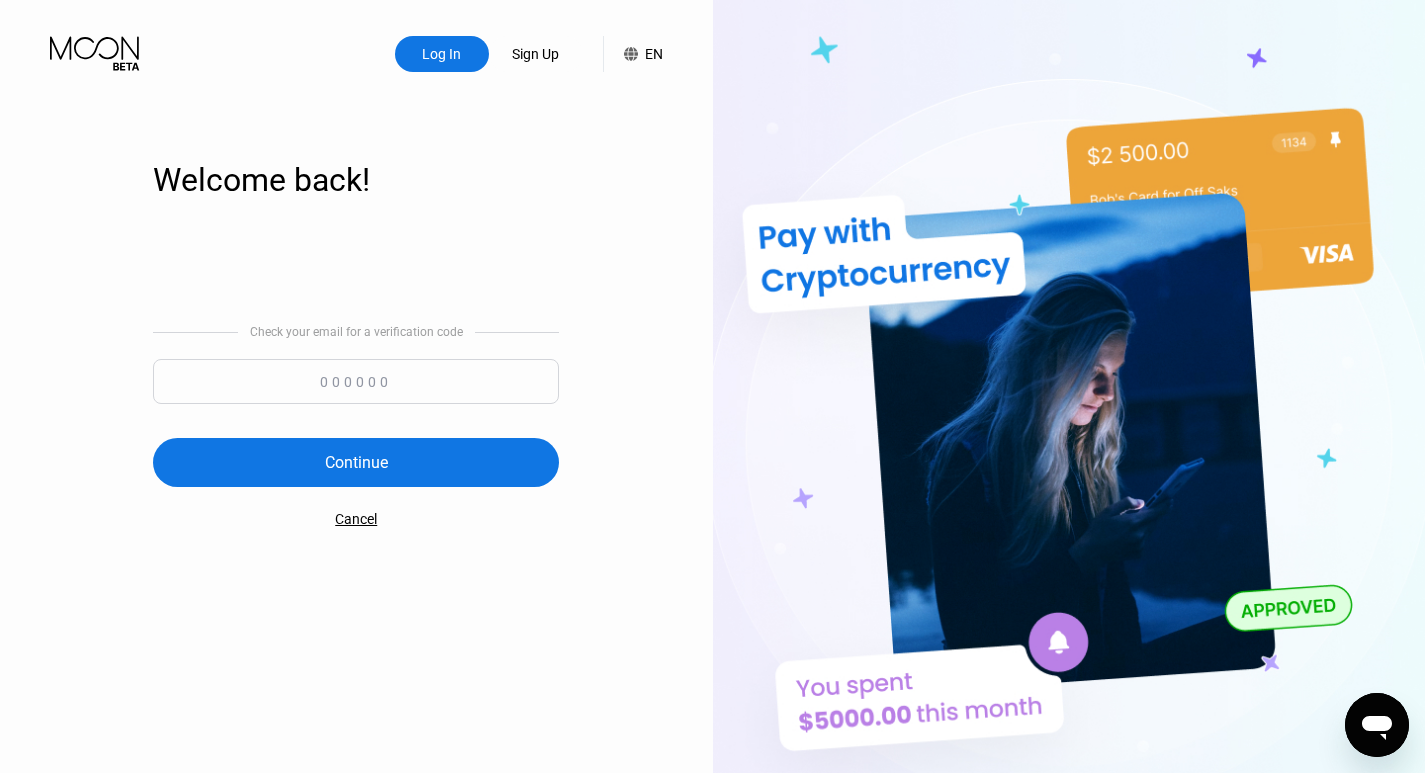 click at bounding box center (356, 381) 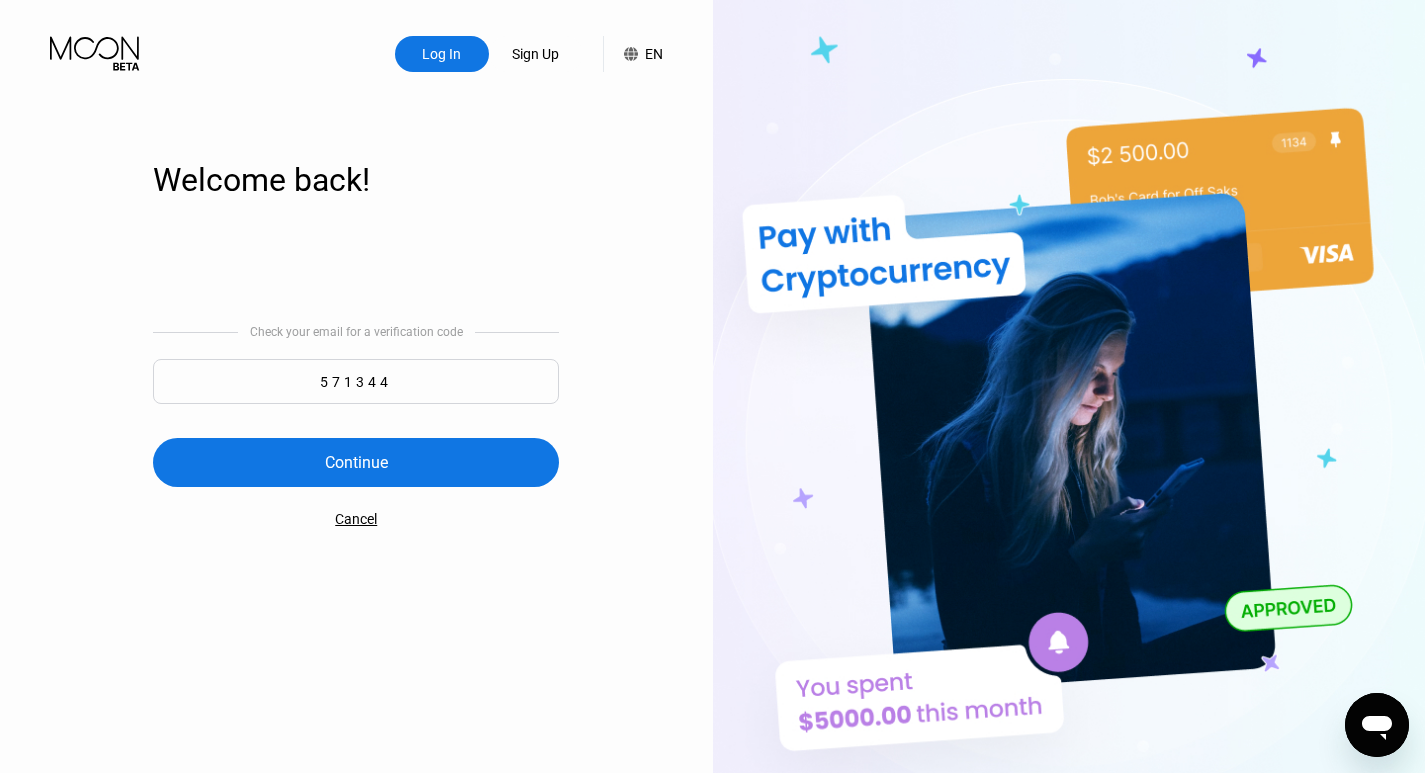 type on "571344" 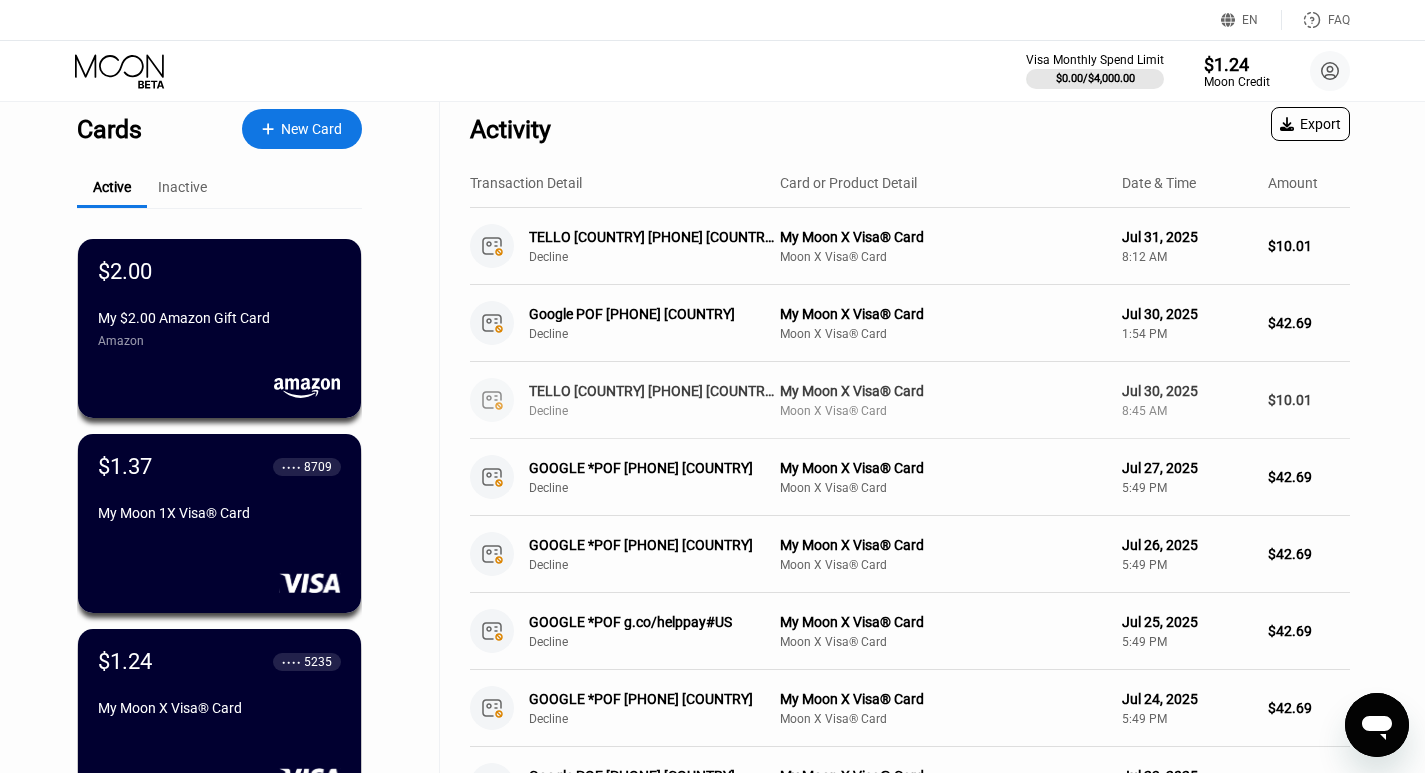 scroll, scrollTop: 0, scrollLeft: 0, axis: both 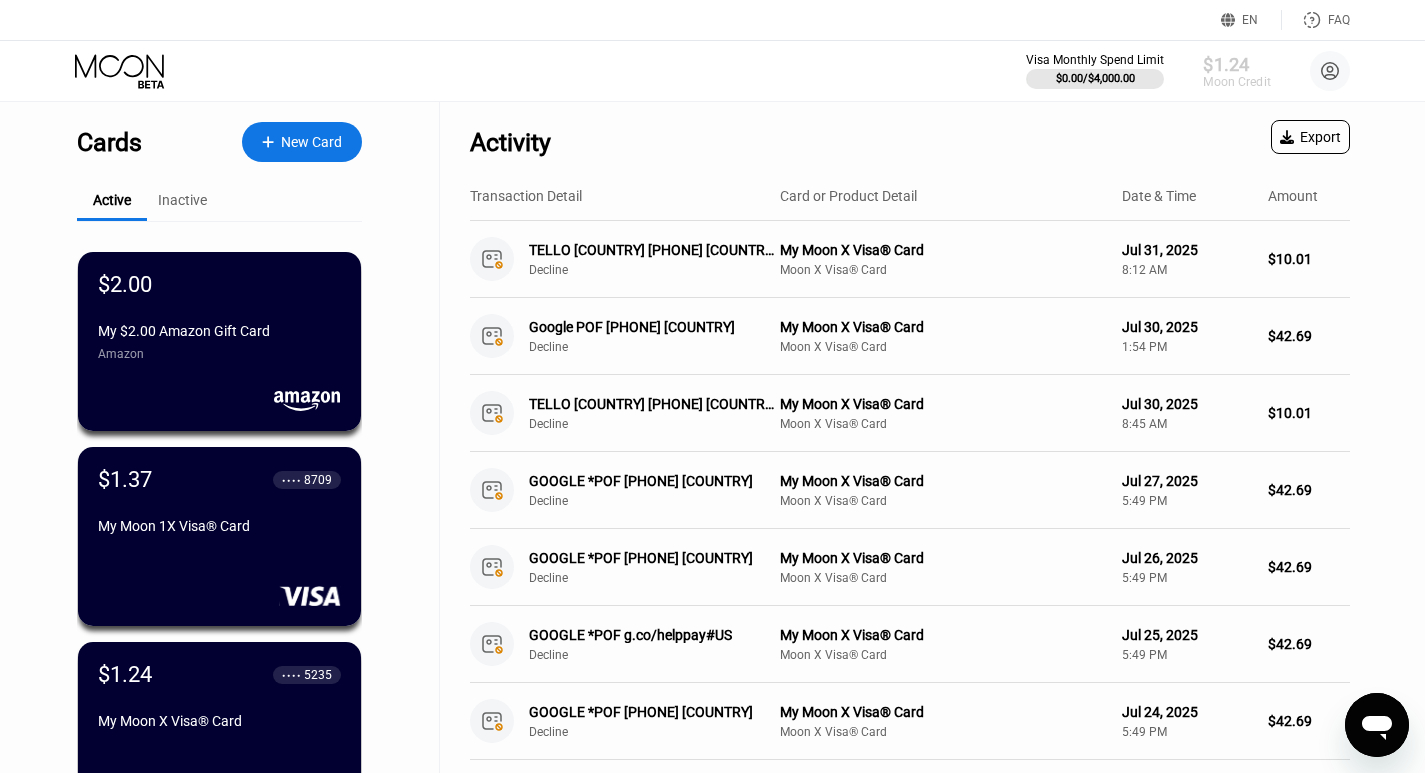 click on "$1.24" at bounding box center [1236, 63] 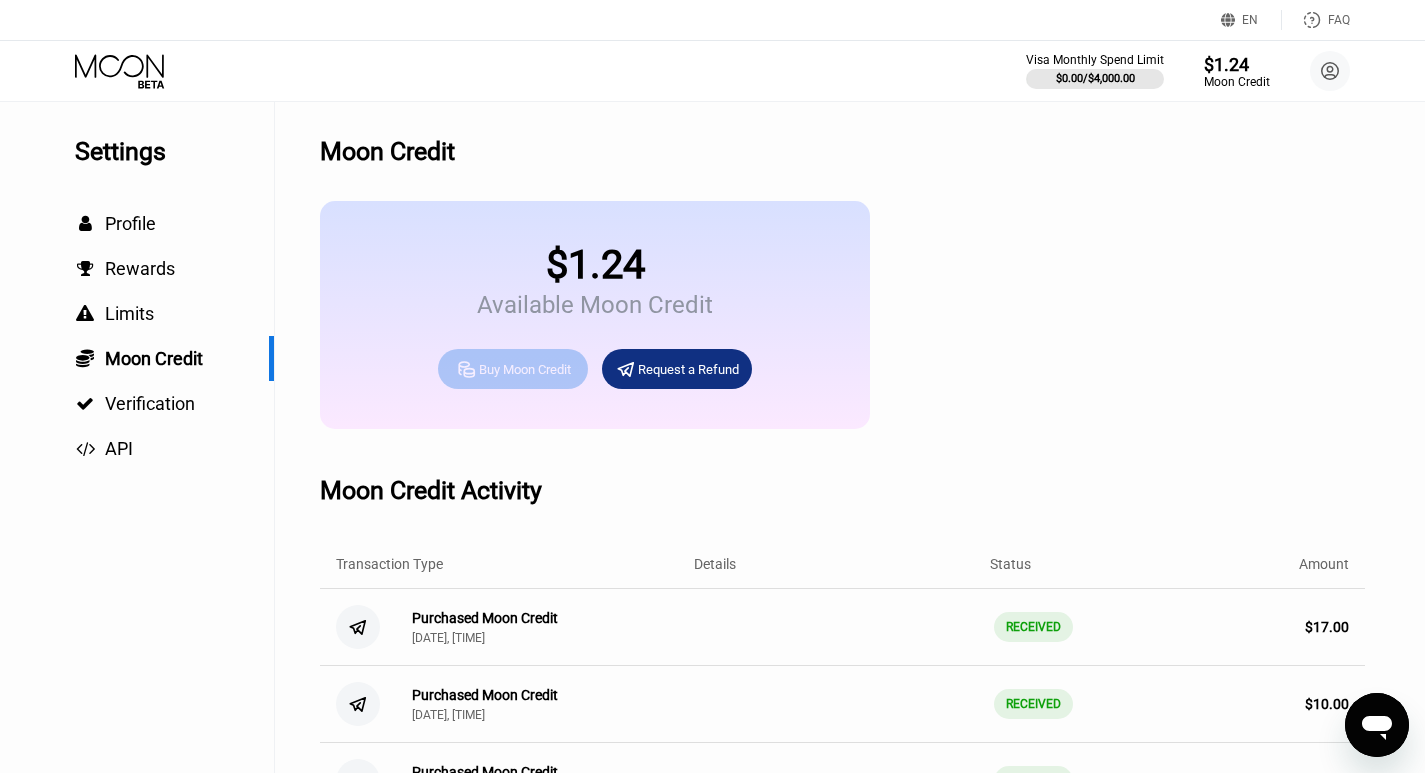 click on "Buy Moon Credit" at bounding box center (525, 369) 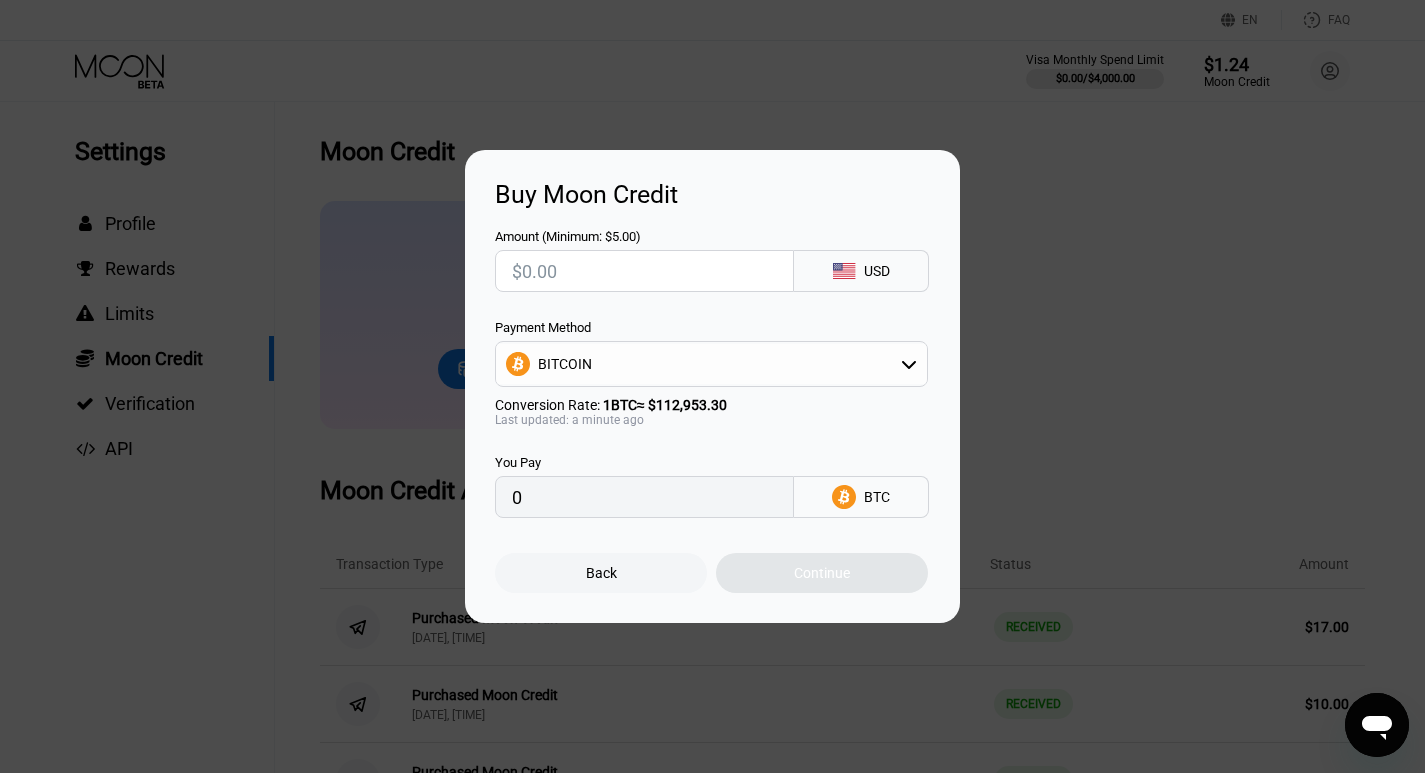 click at bounding box center (644, 271) 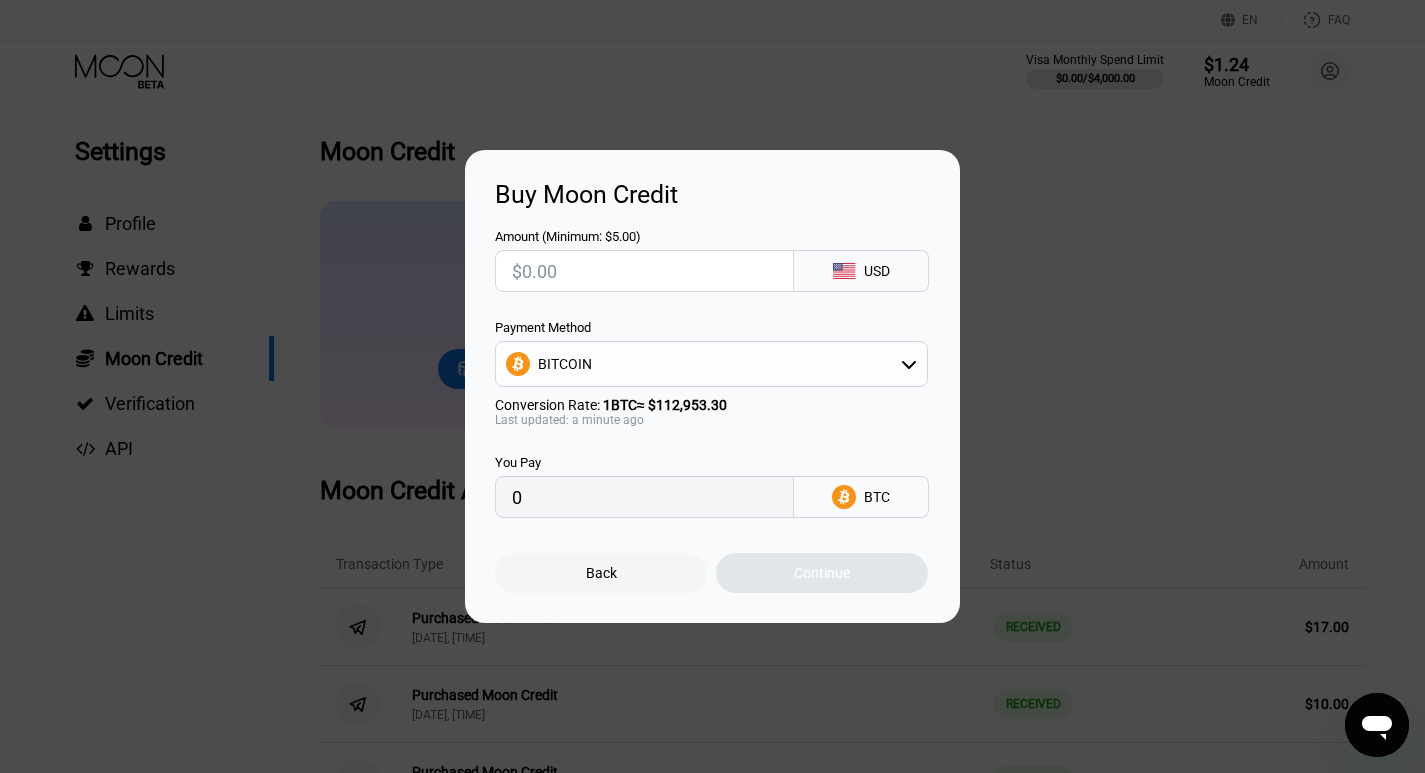 type on "$1" 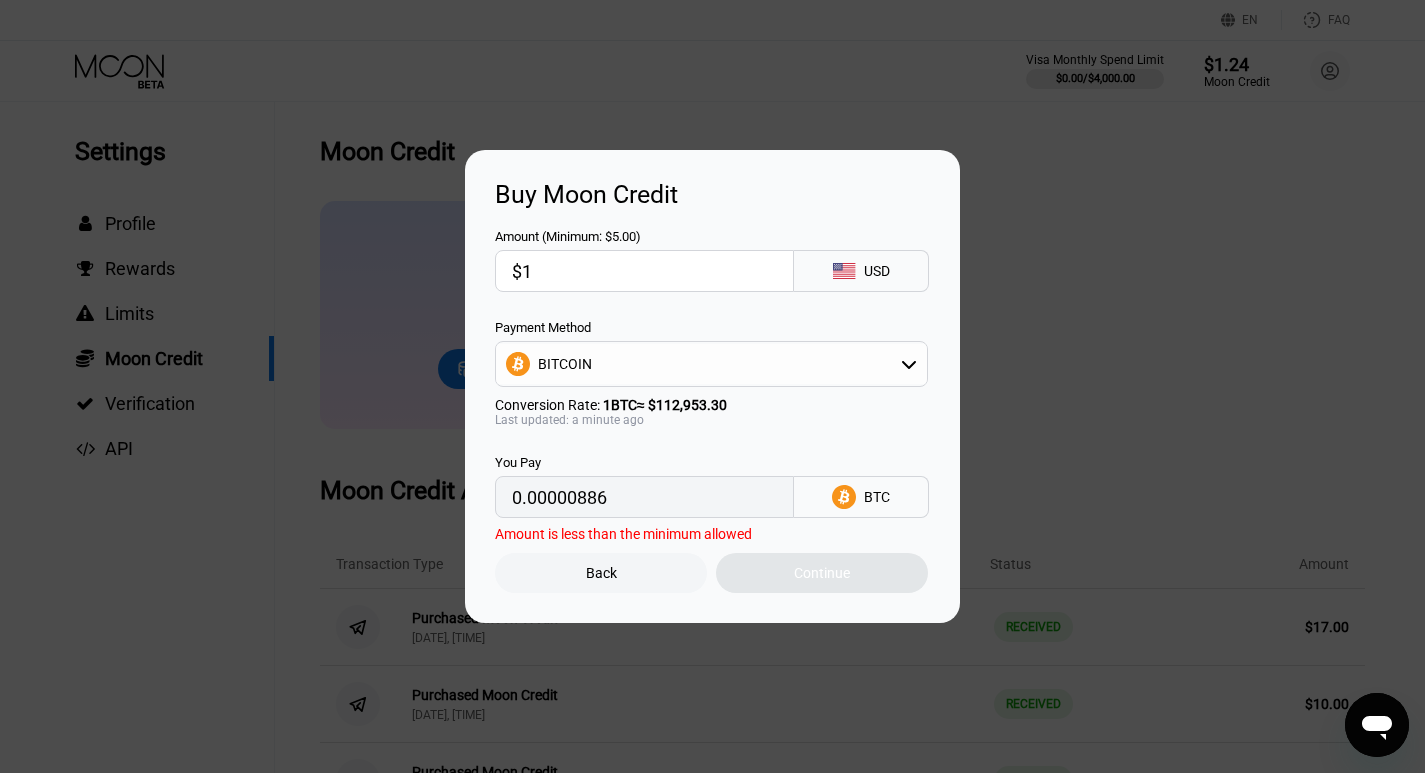 type on "0.00000886" 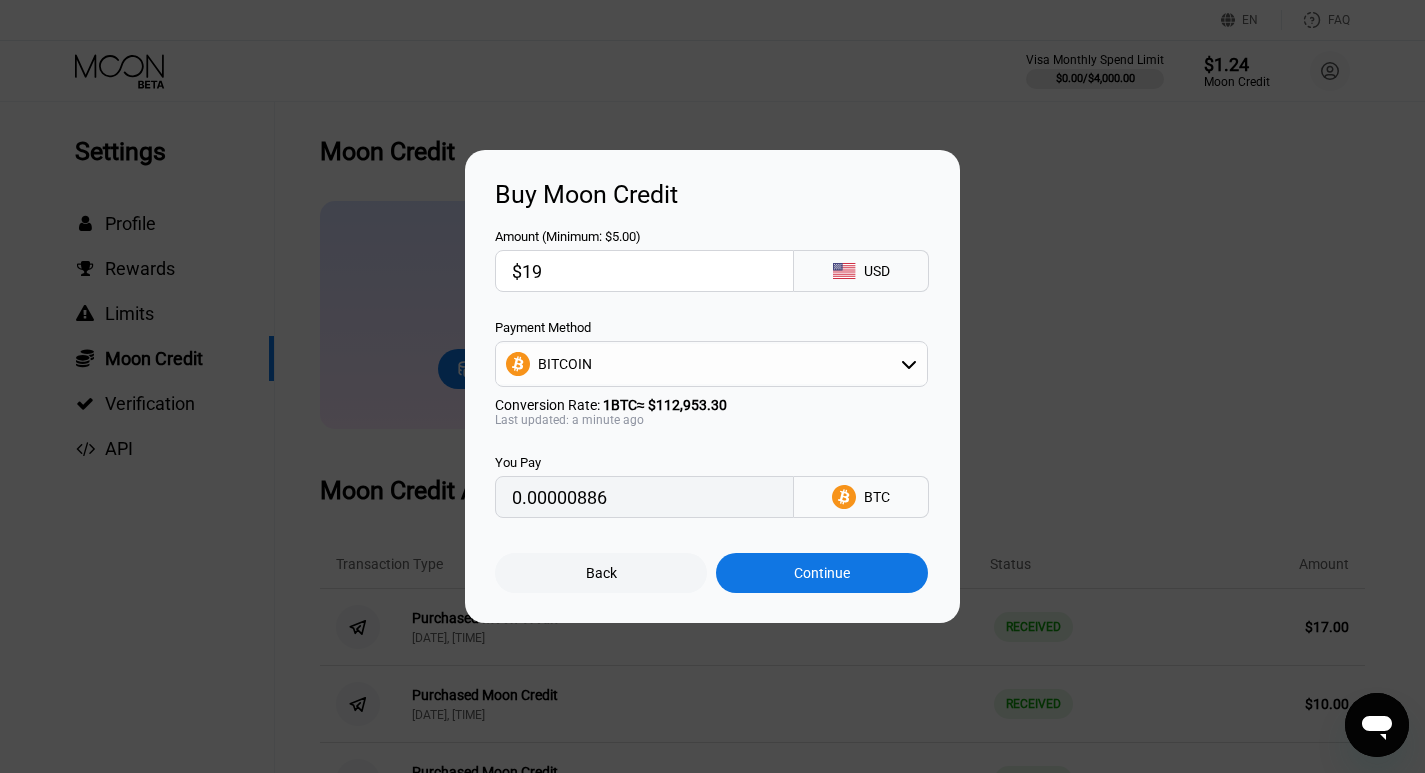 type on "0.00016822" 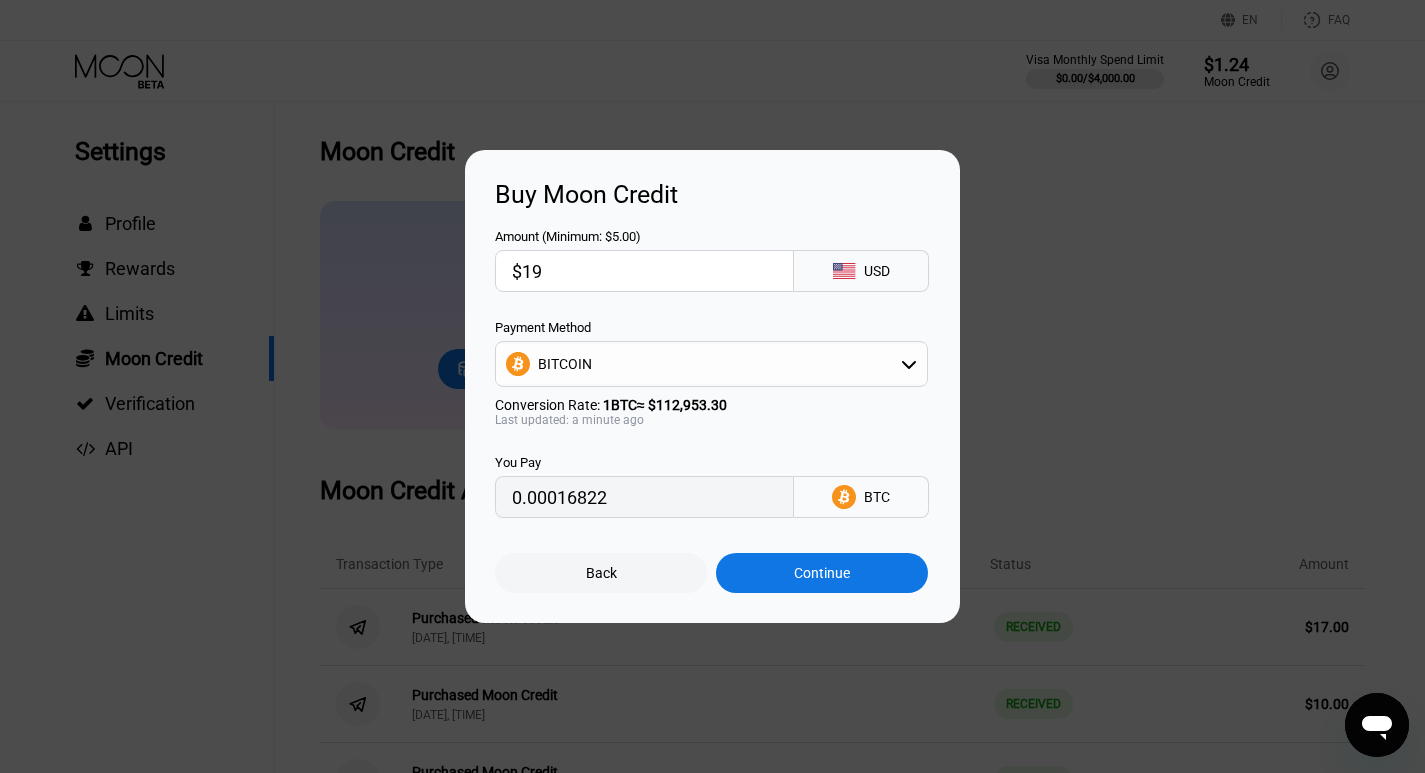 type on "$19" 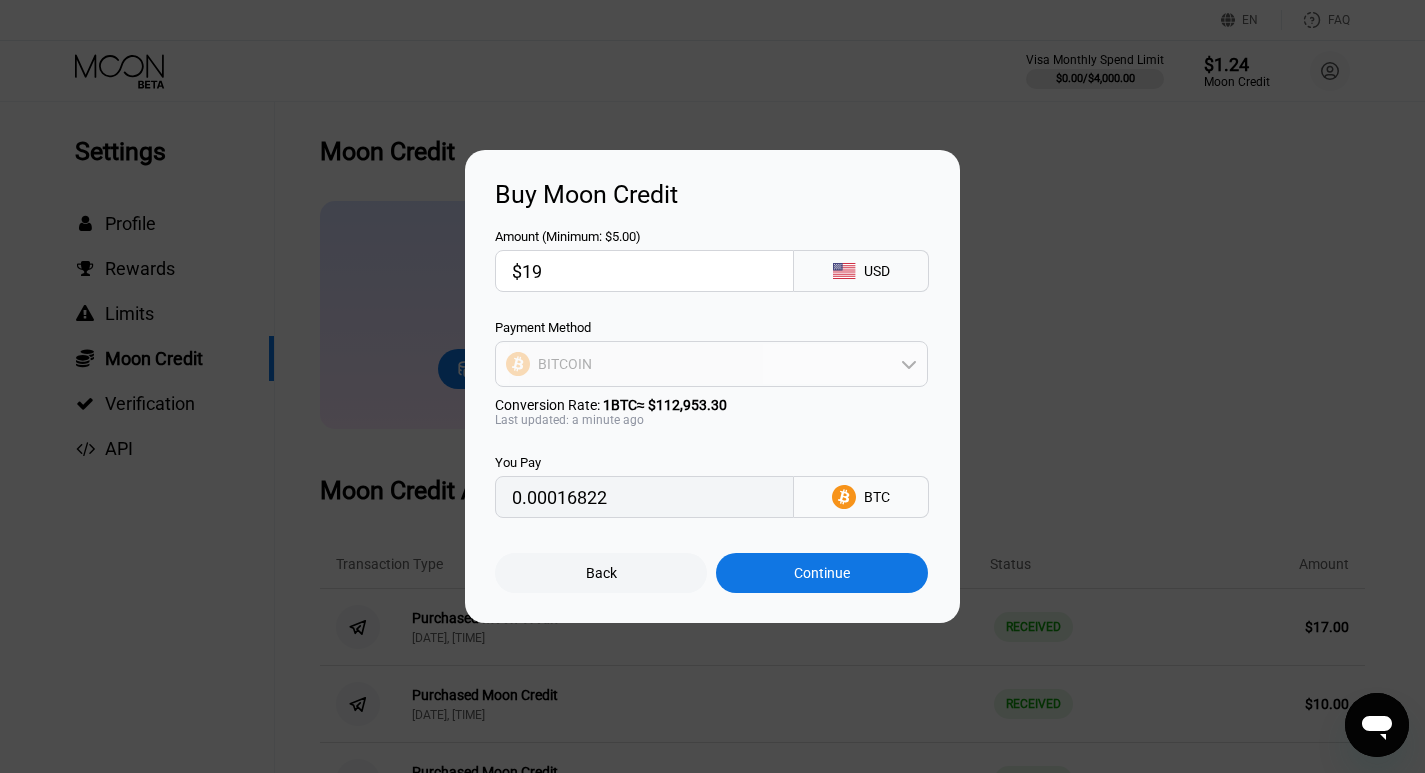 click on "BITCOIN" at bounding box center (711, 364) 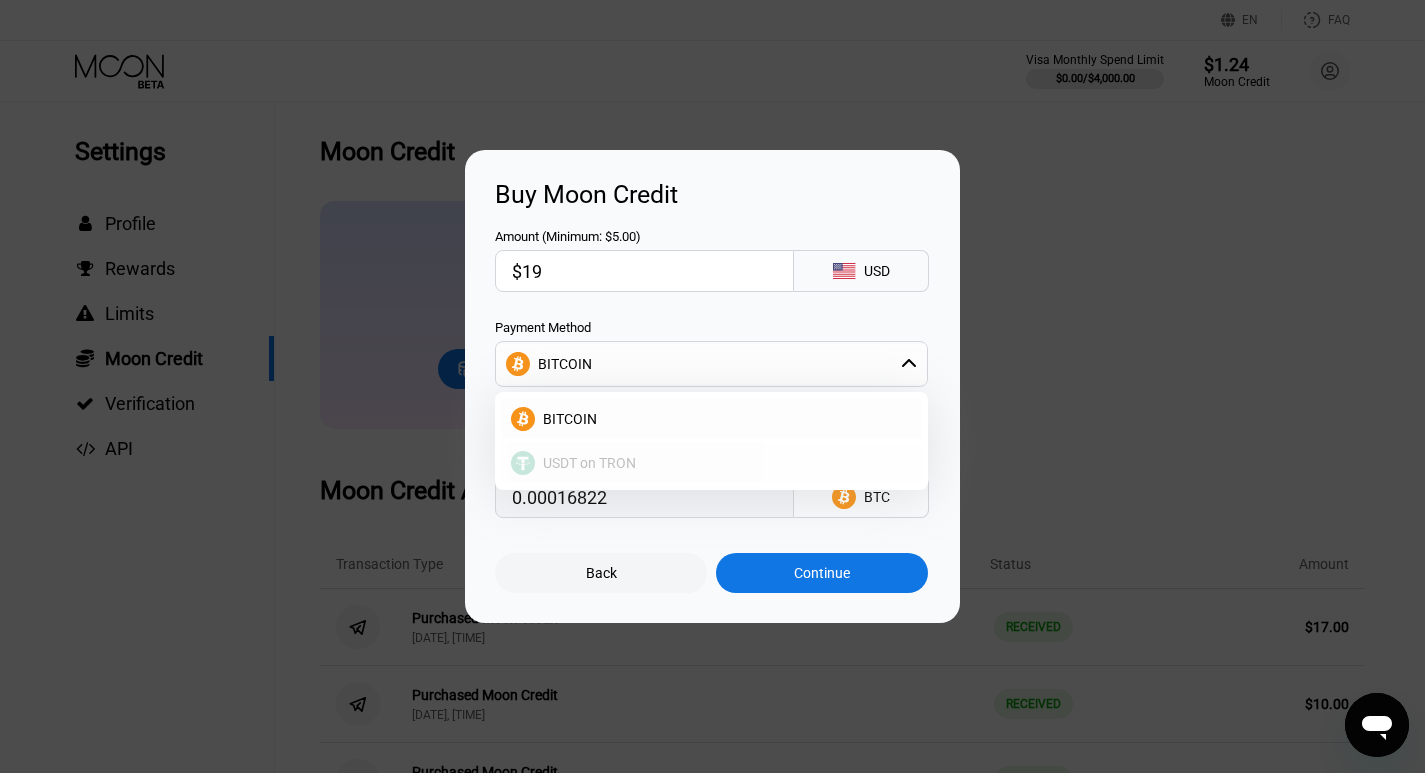 click on "USDT on TRON" at bounding box center (589, 463) 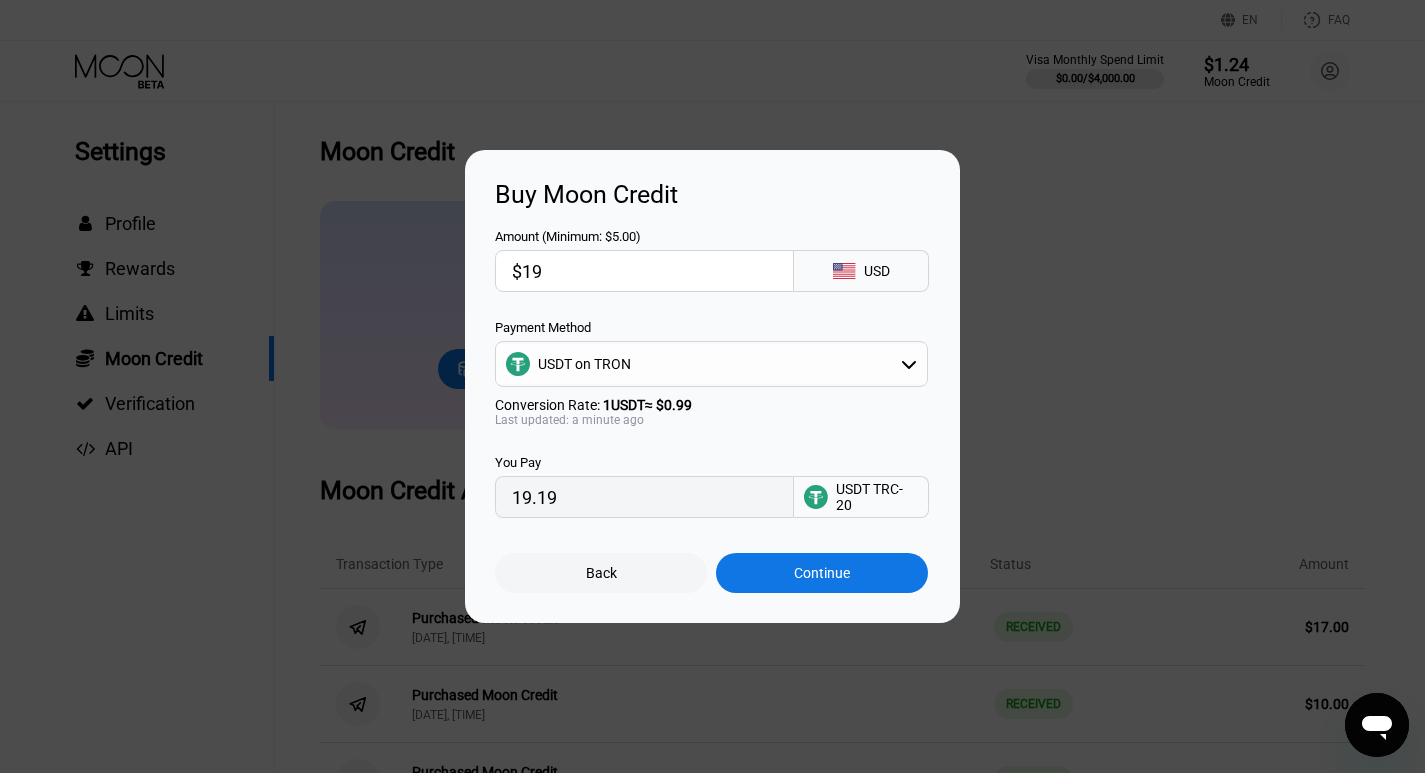 click on "$19" at bounding box center (644, 271) 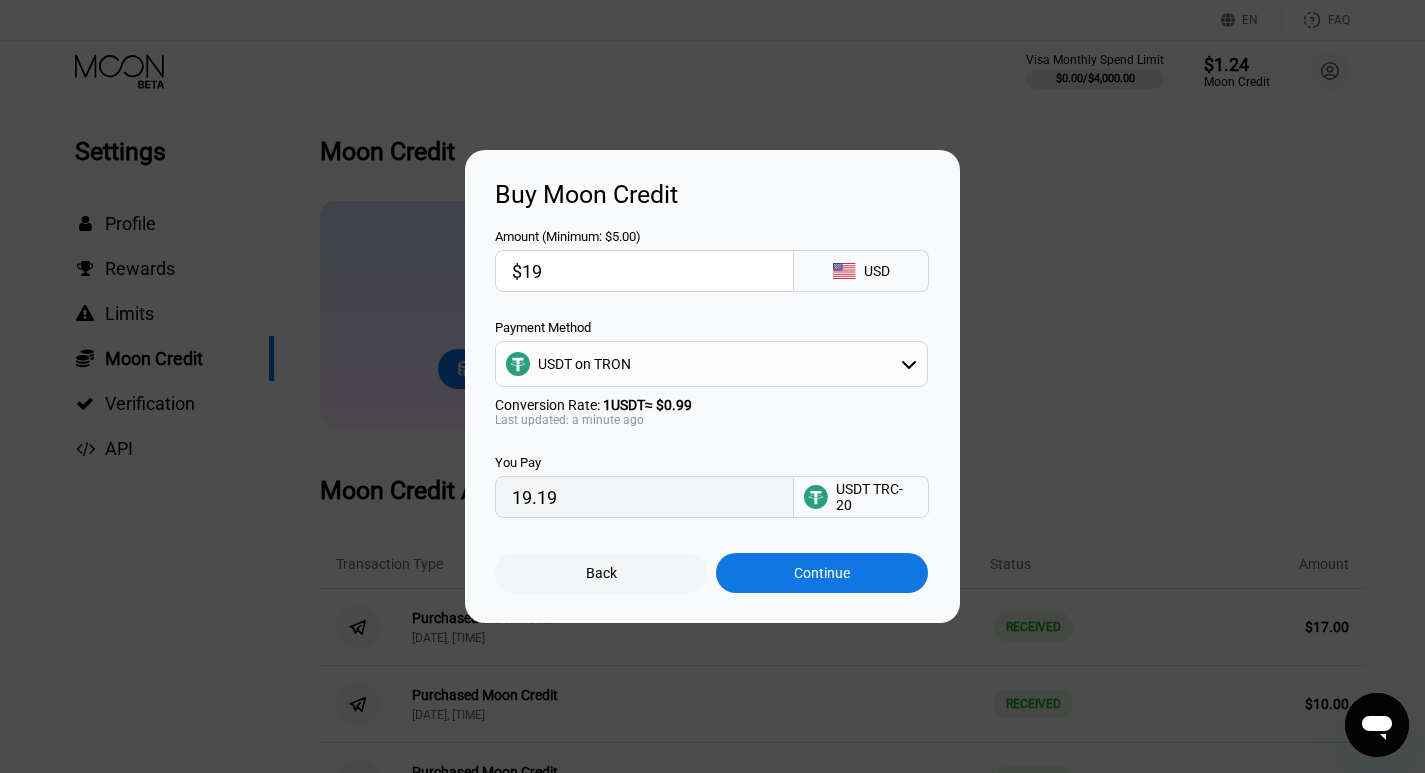 type on "$2" 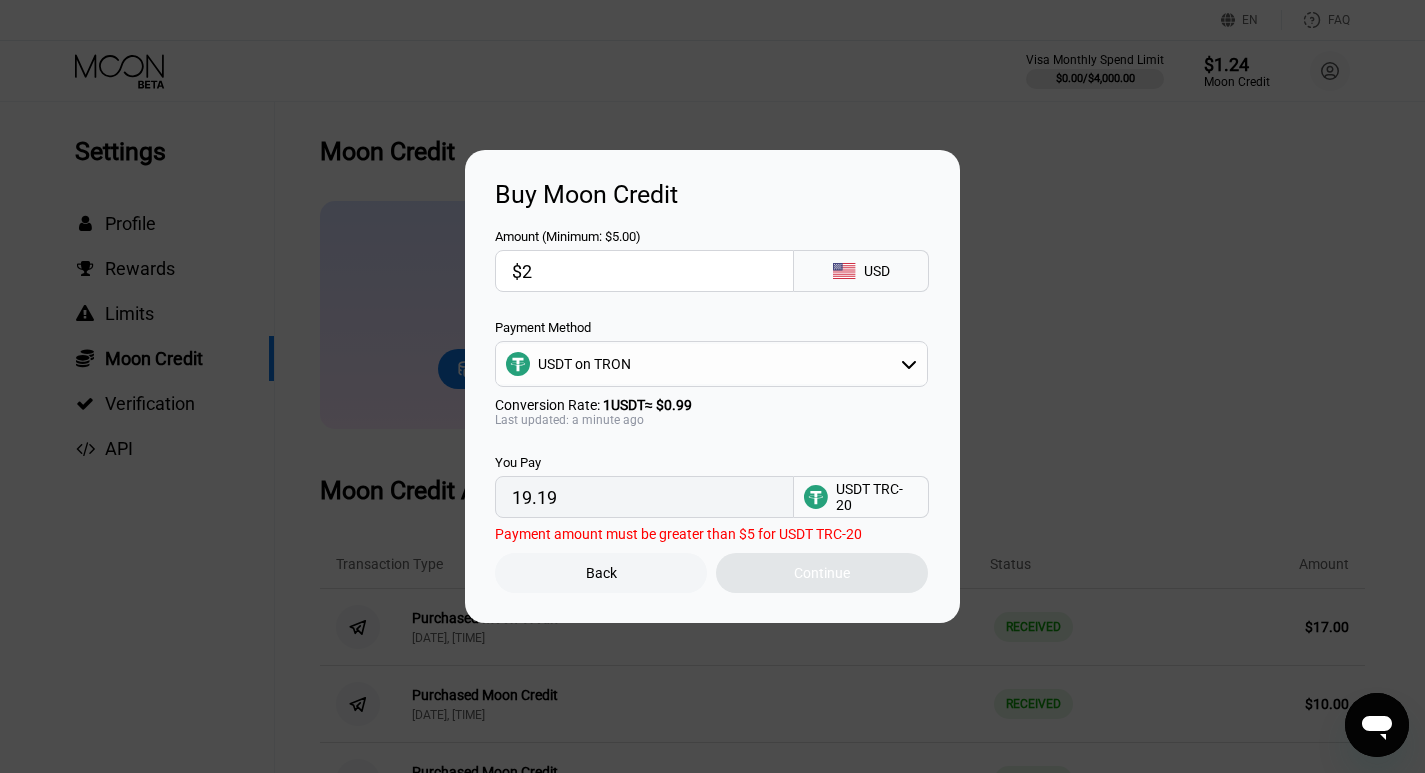 type on "2.02" 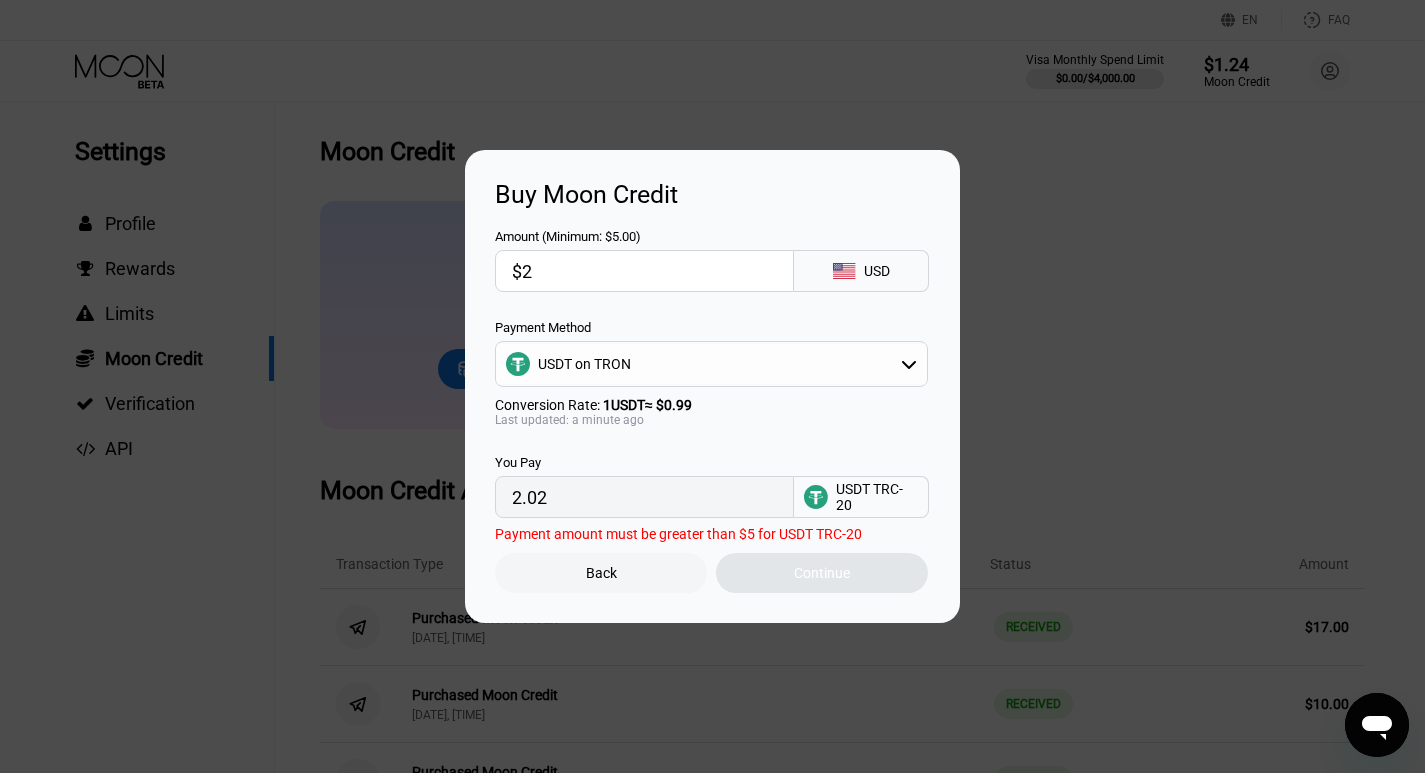type on "$20" 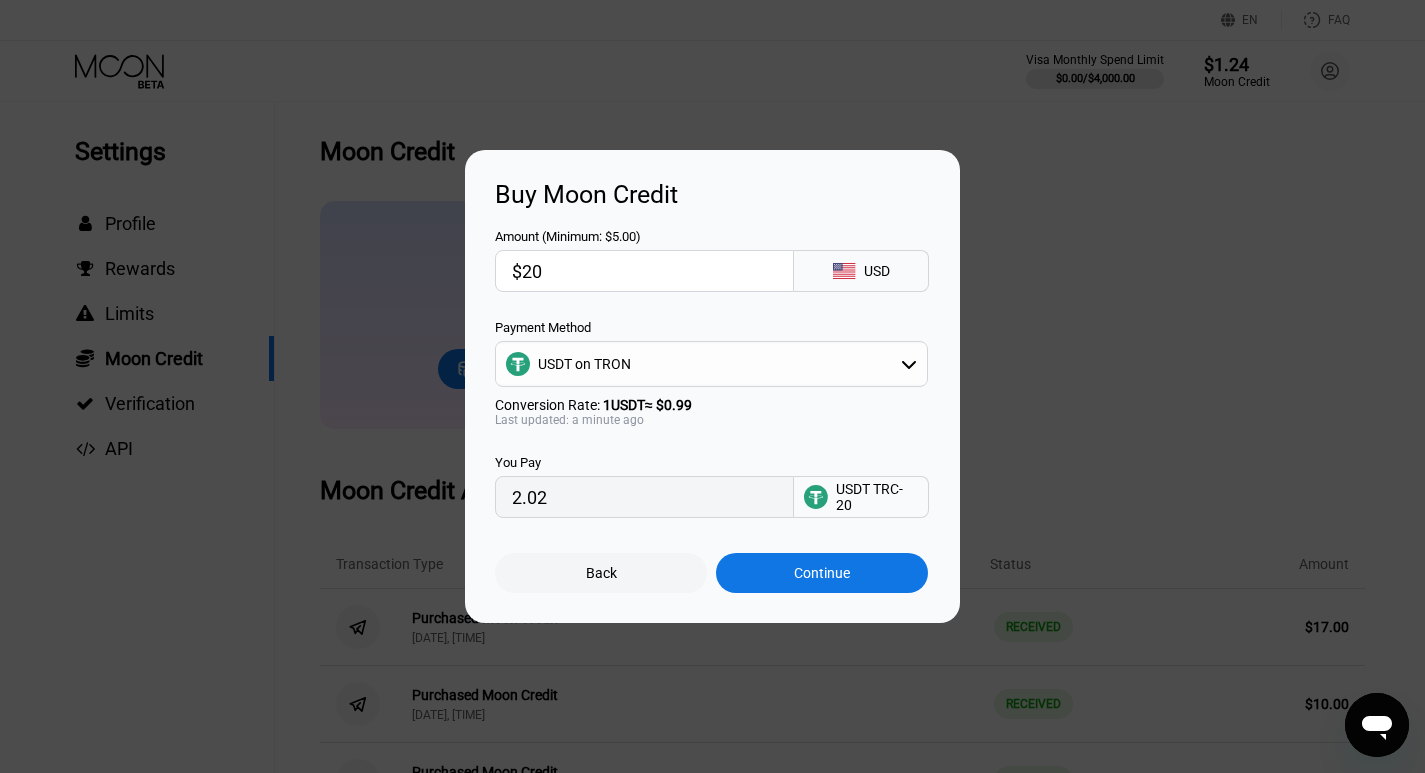 type on "20.20" 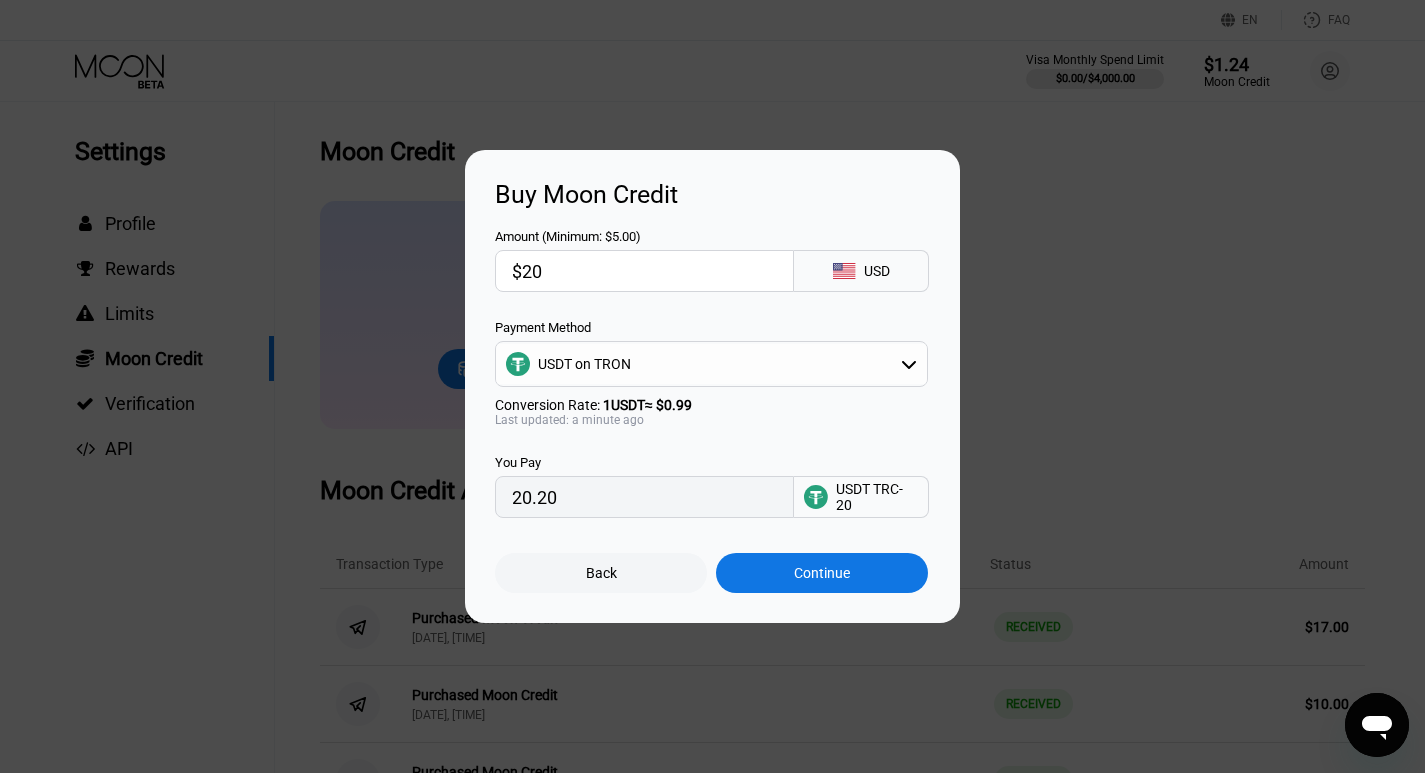 type on "$20" 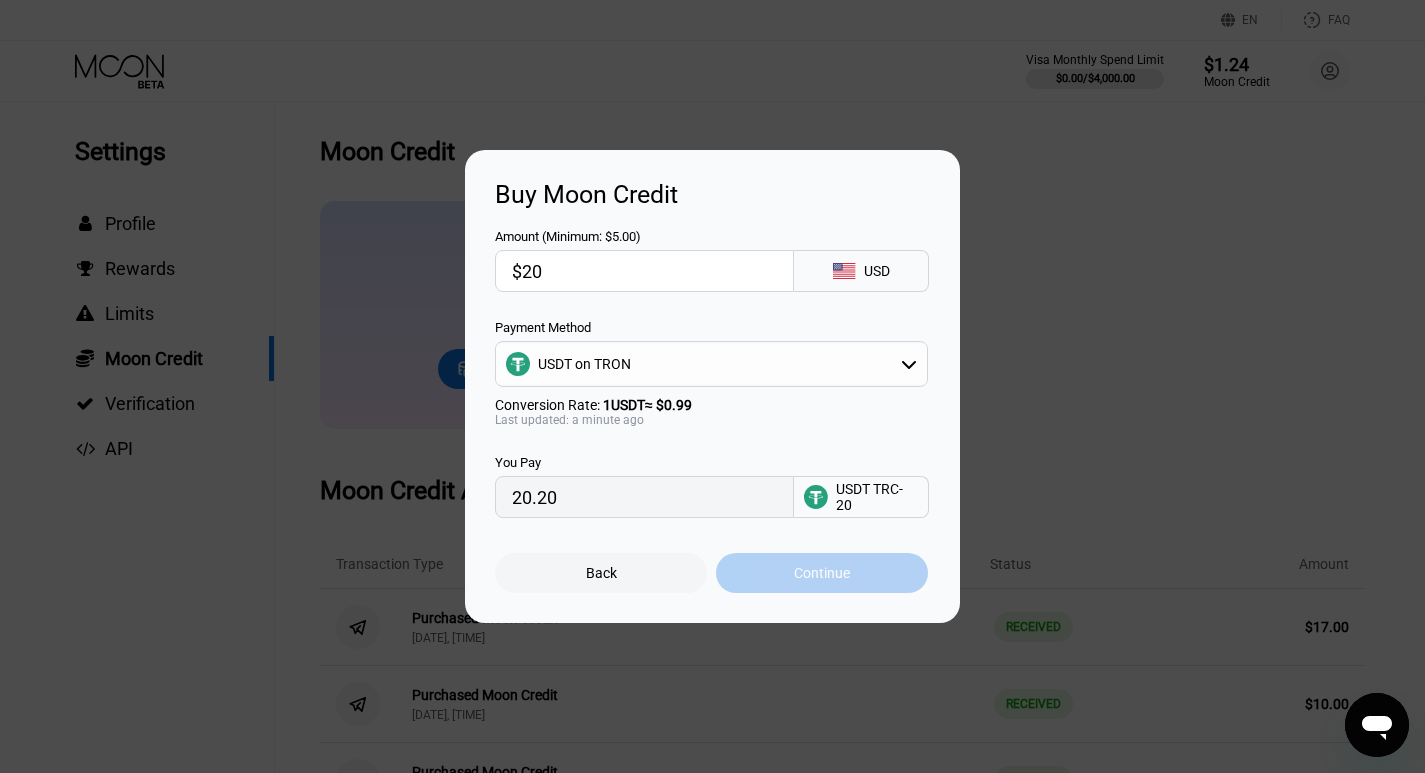click on "Continue" at bounding box center [822, 573] 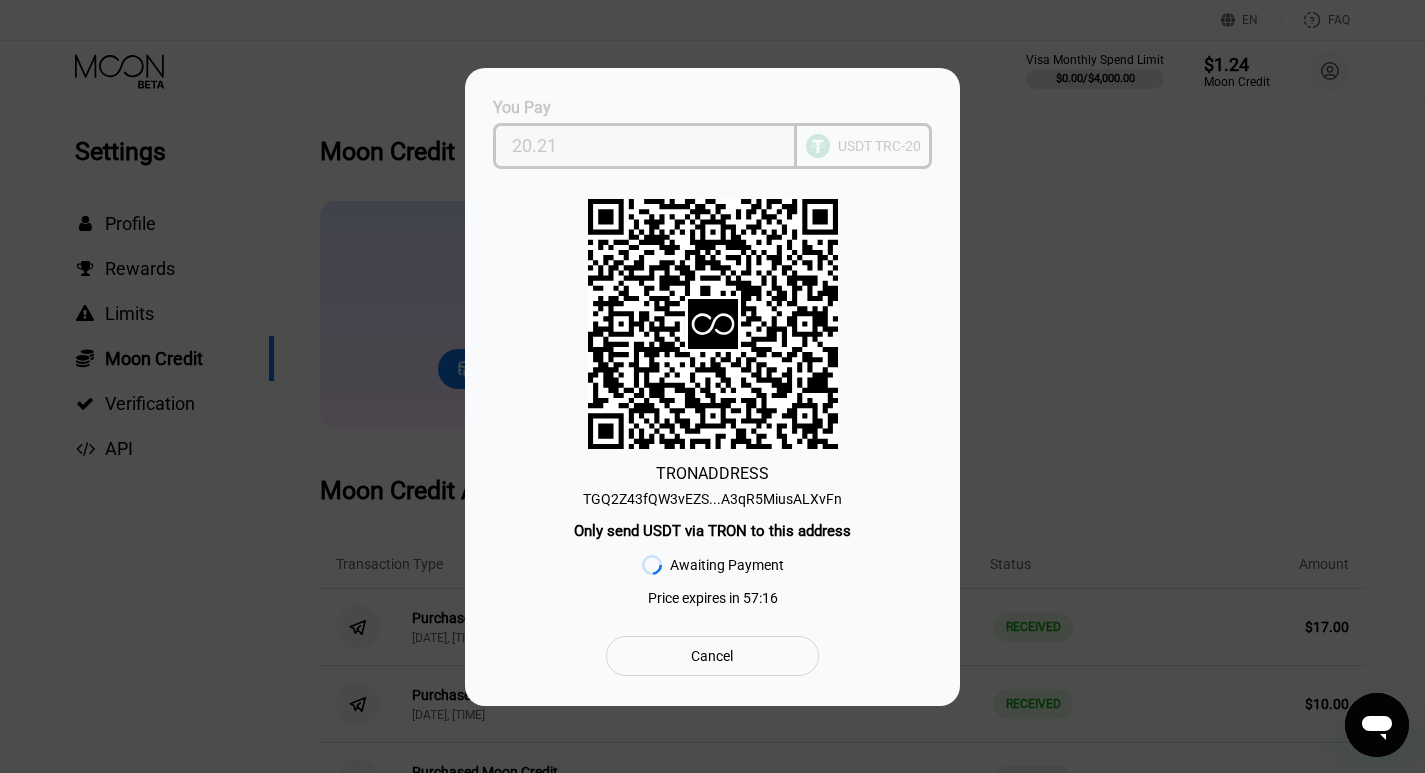 click on "20.21" at bounding box center [645, 146] 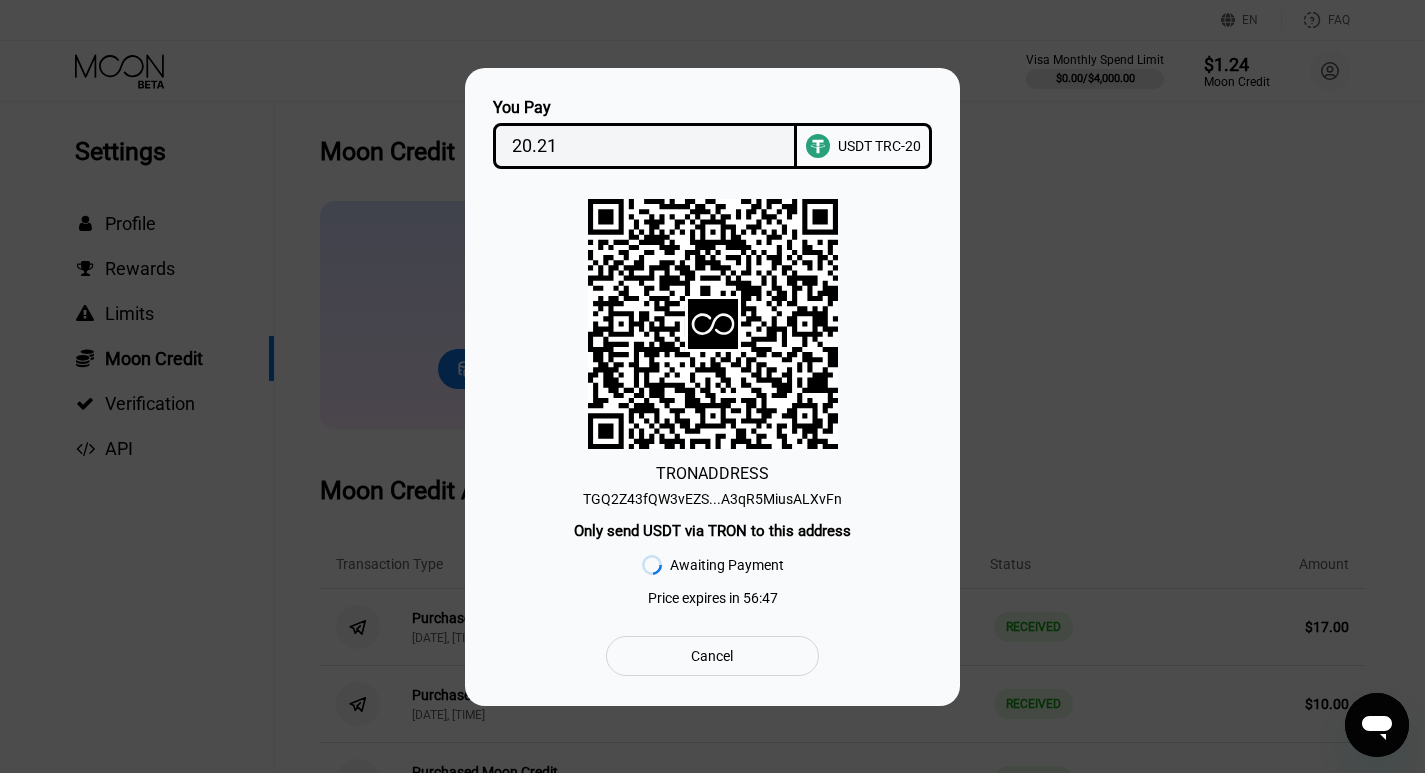click on "Cancel" at bounding box center [712, 656] 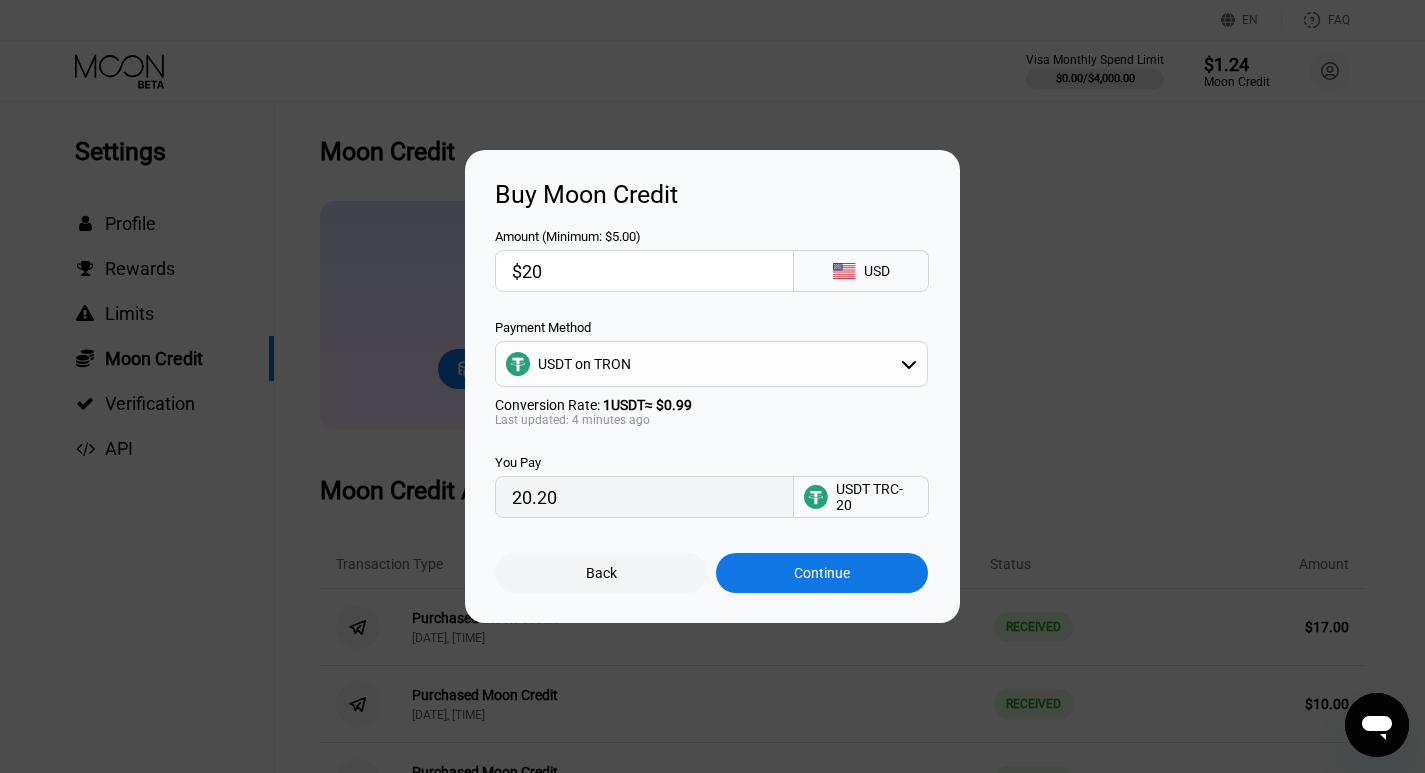 click on "$20" at bounding box center [644, 271] 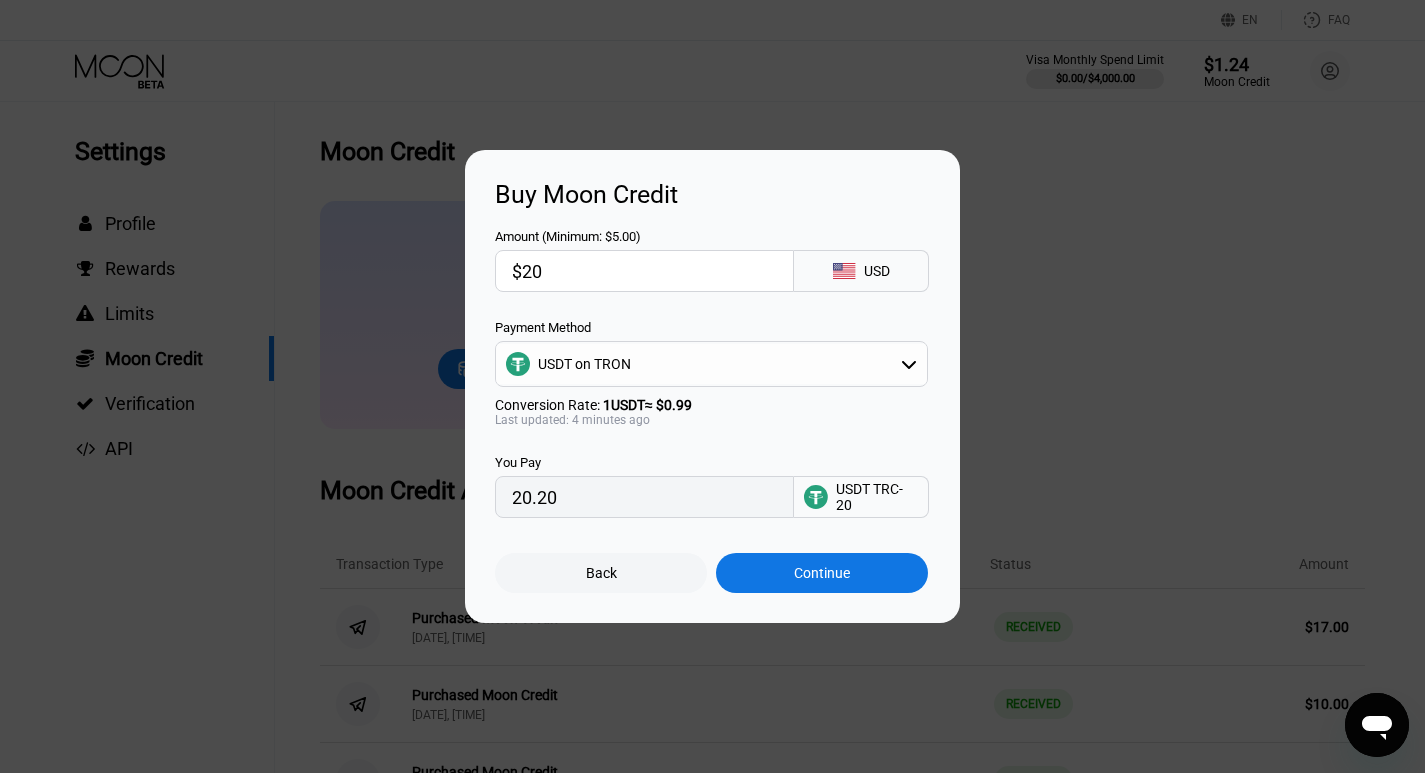 type on "$2" 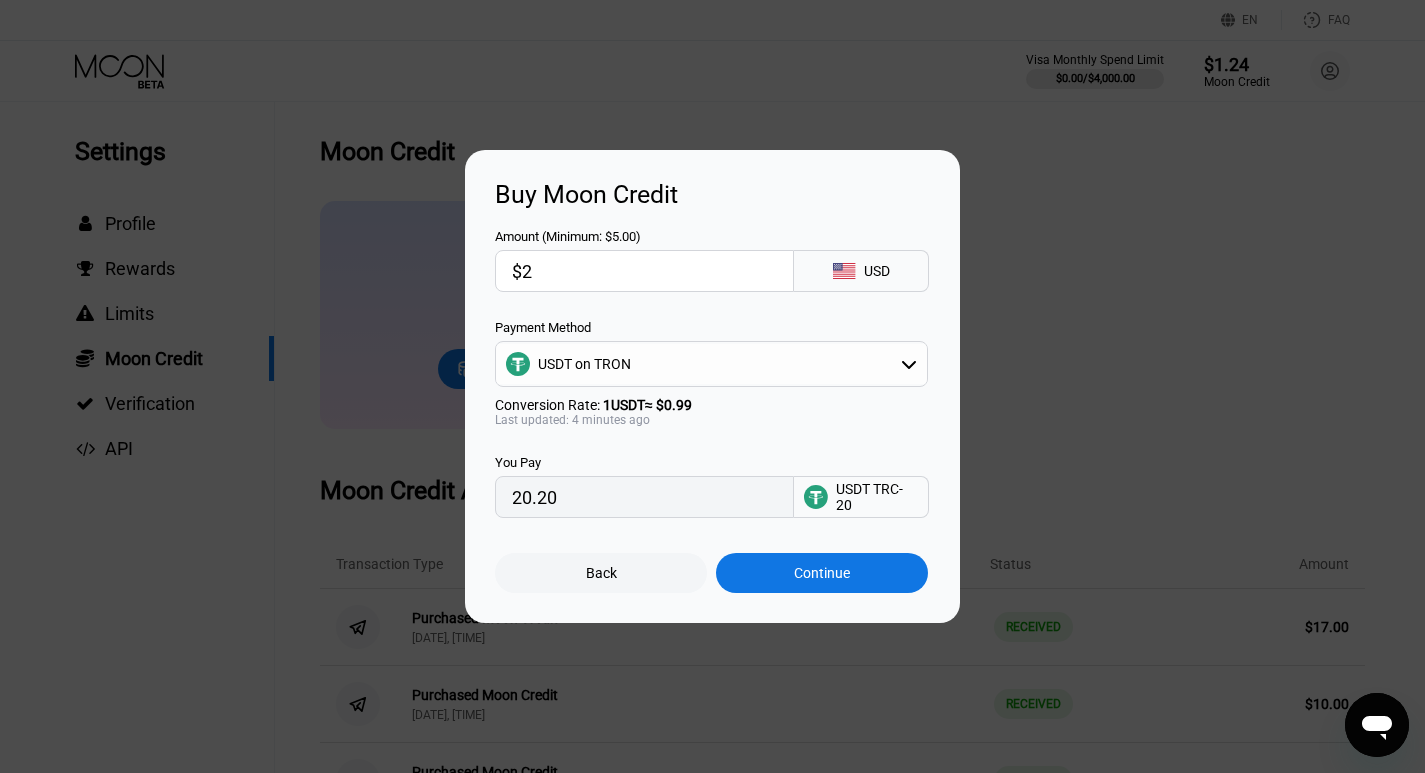 type 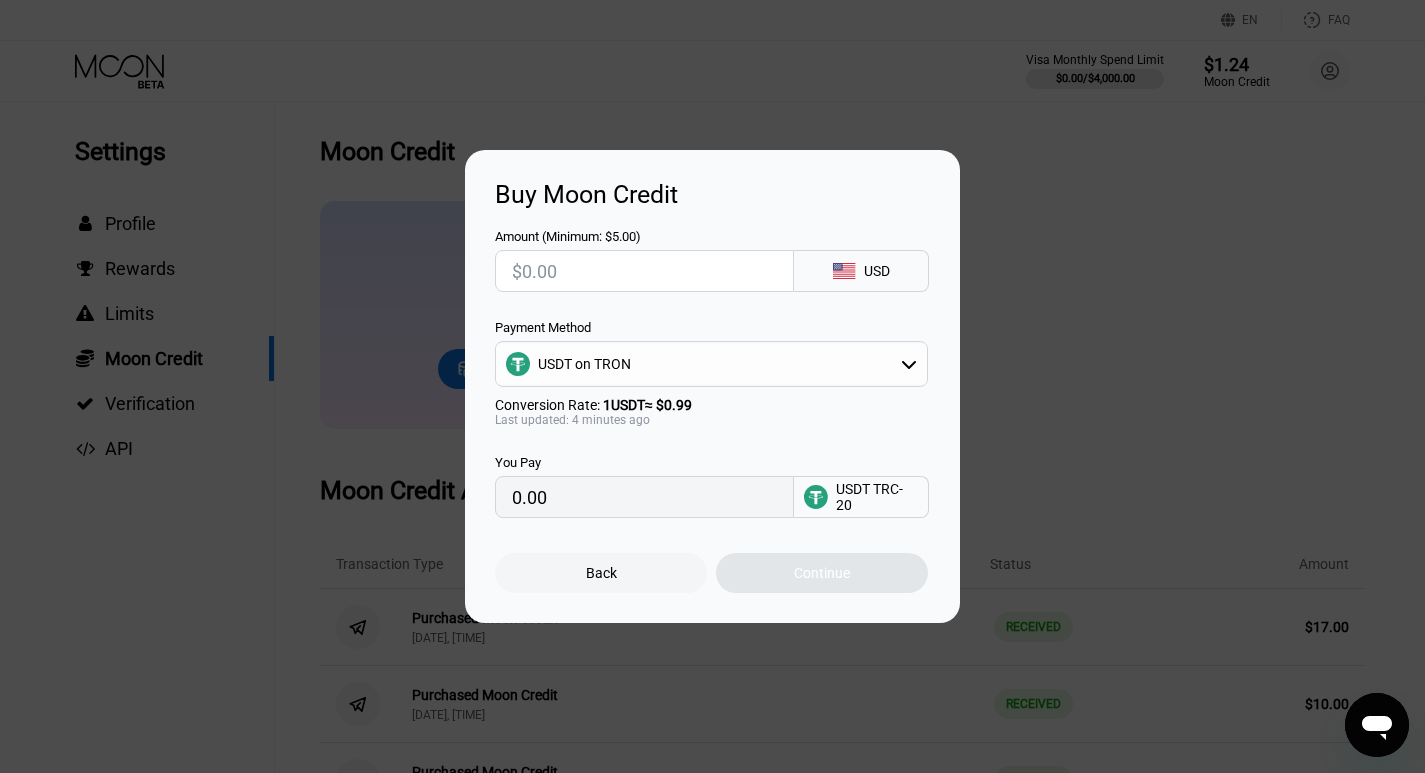 type on "0.00" 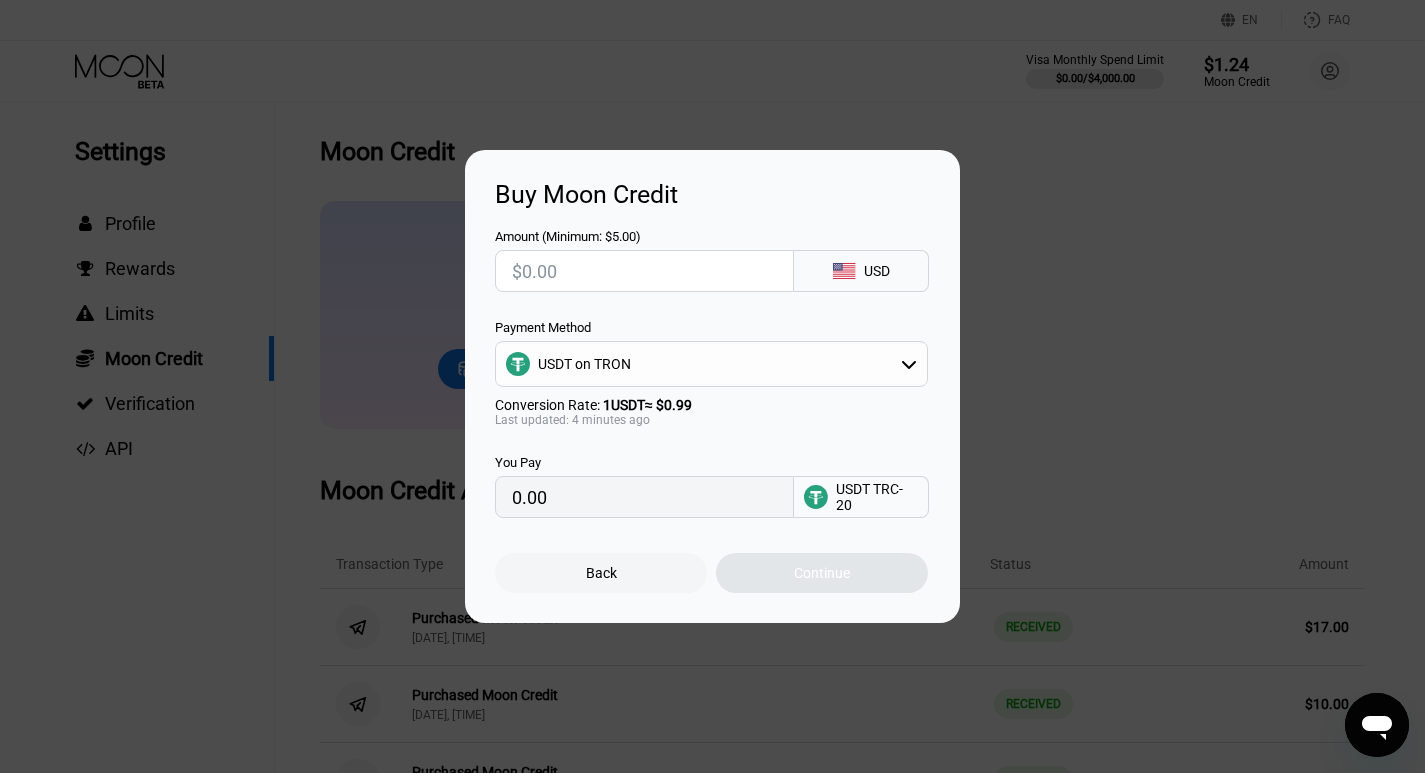 type on "$1" 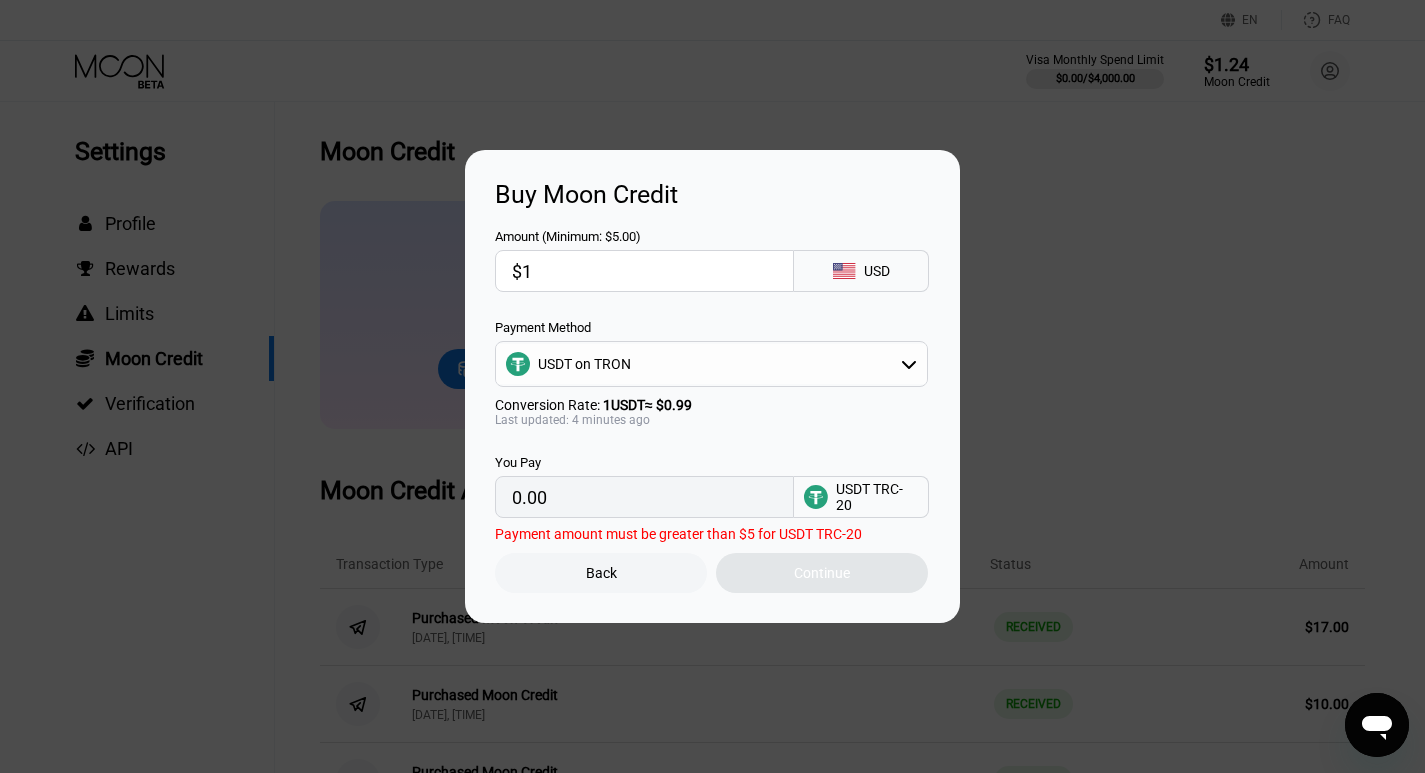 type on "1.01" 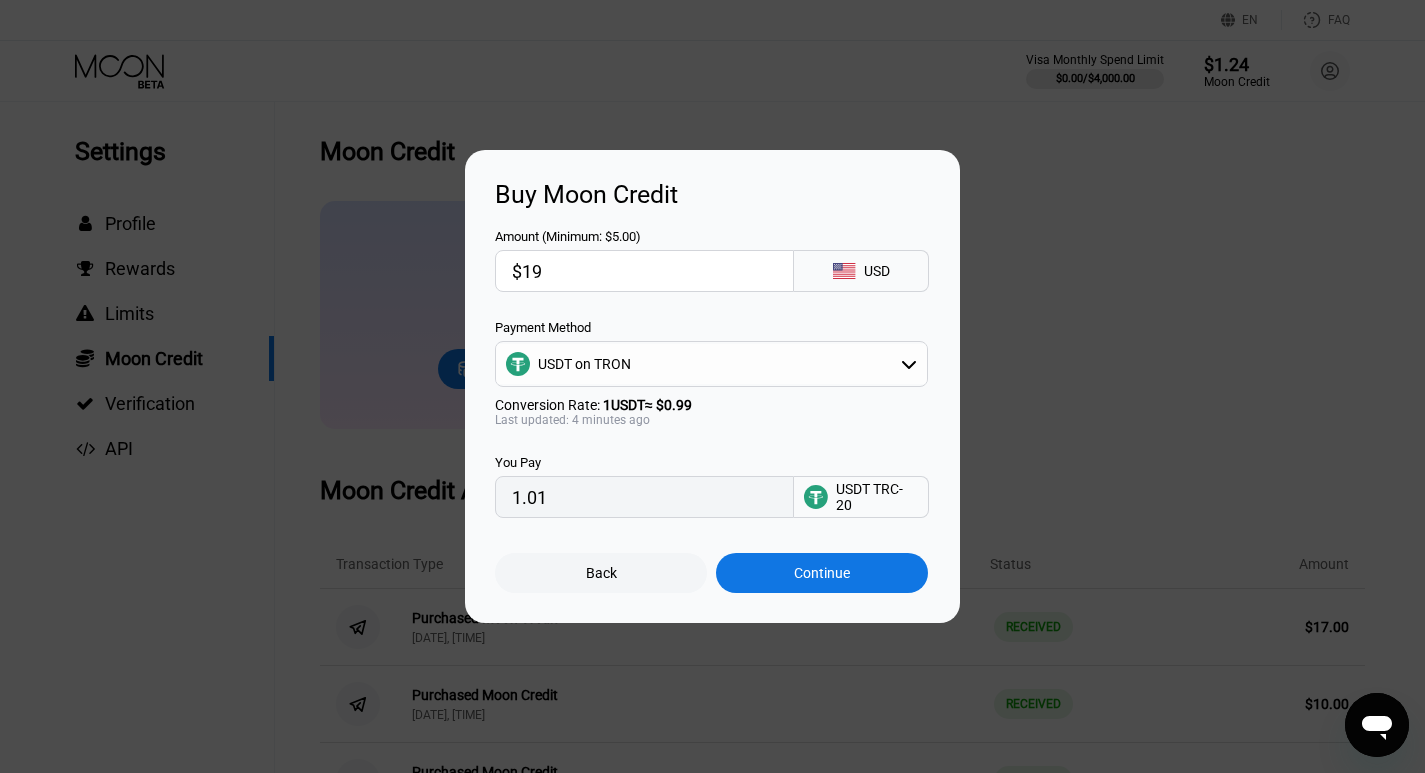 type on "$19." 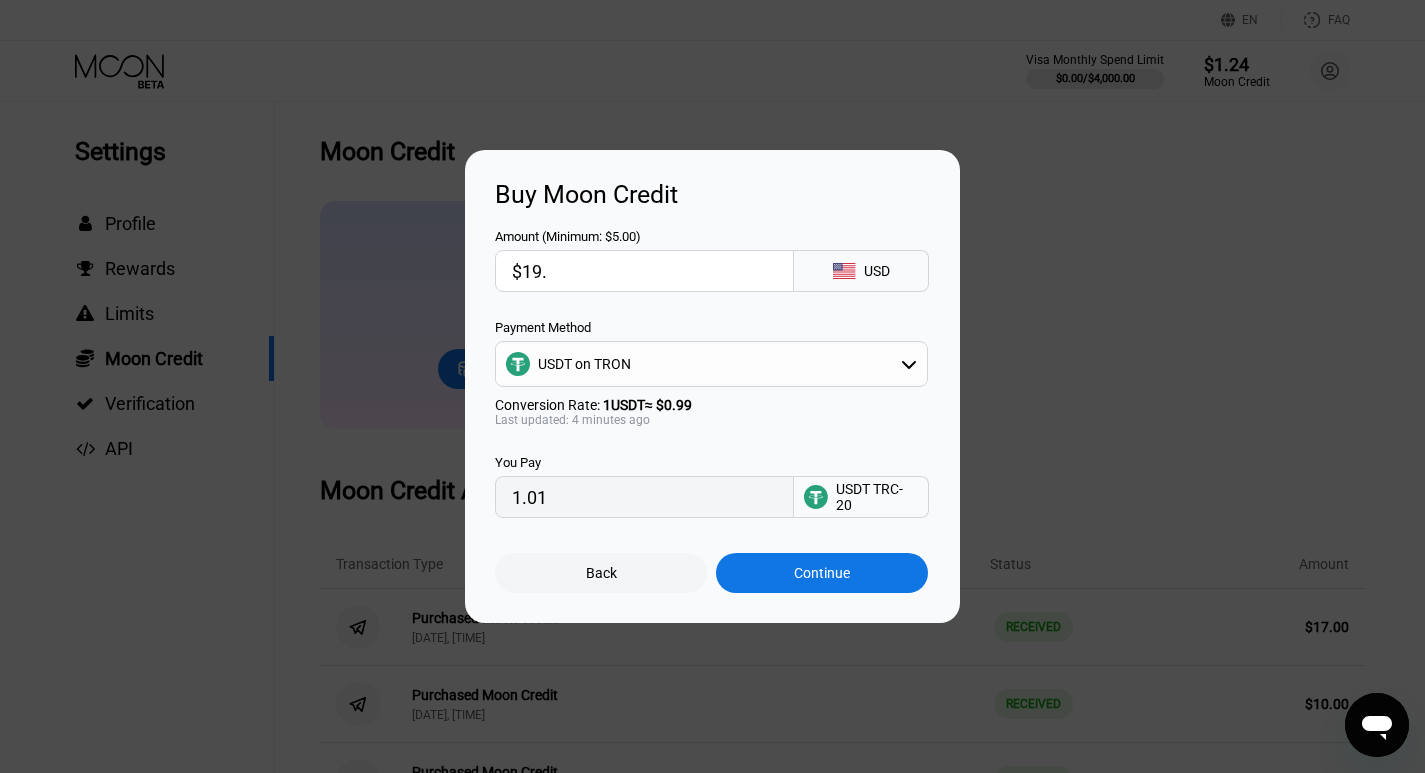 type on "19.19" 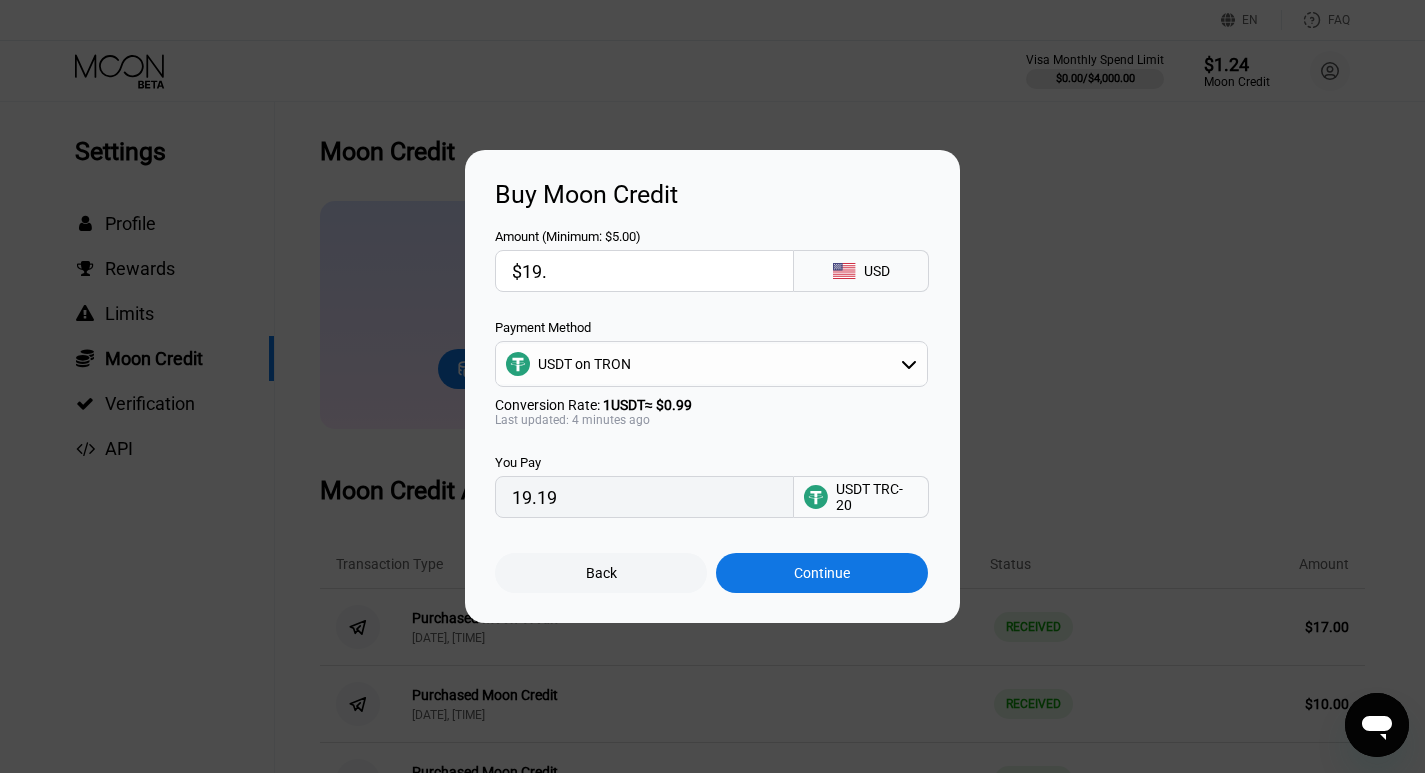type on "$19.5" 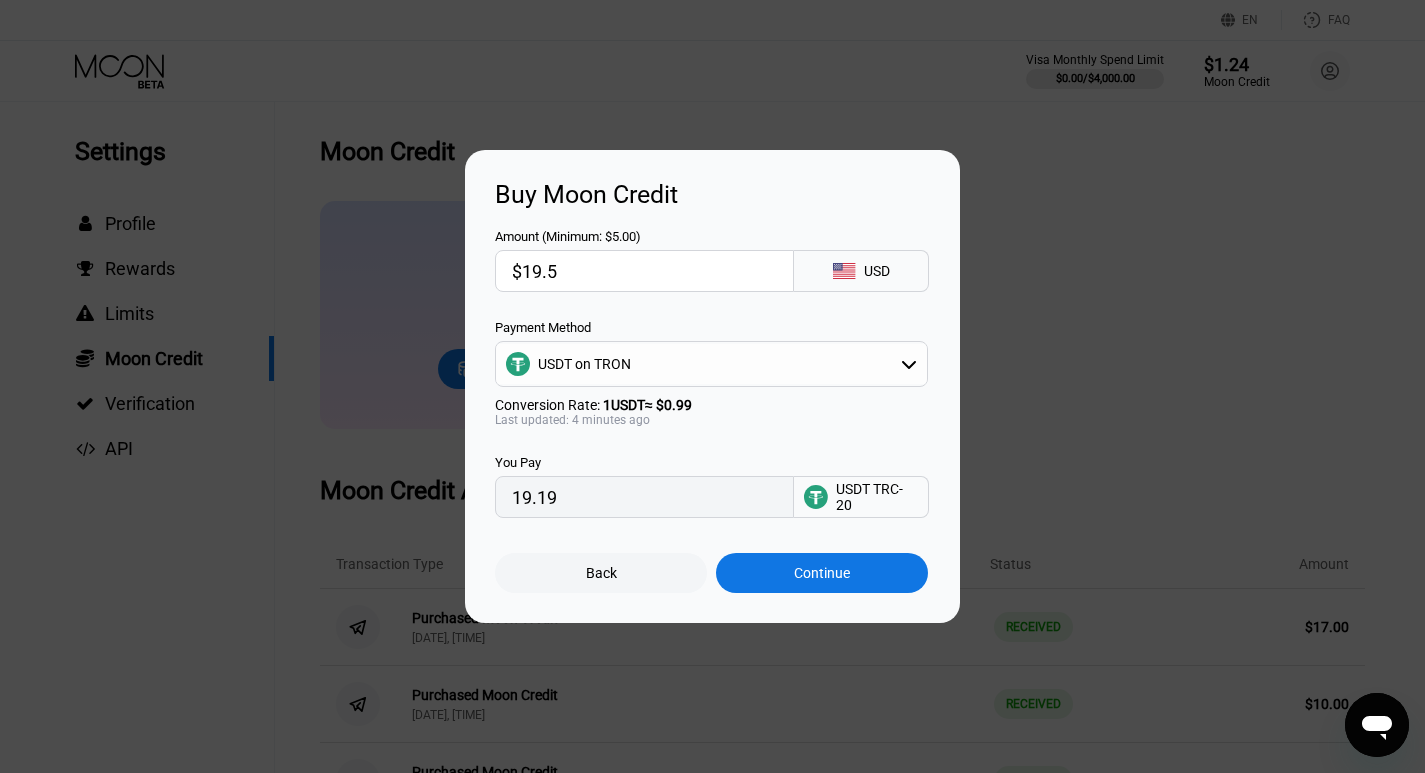 type on "19.70" 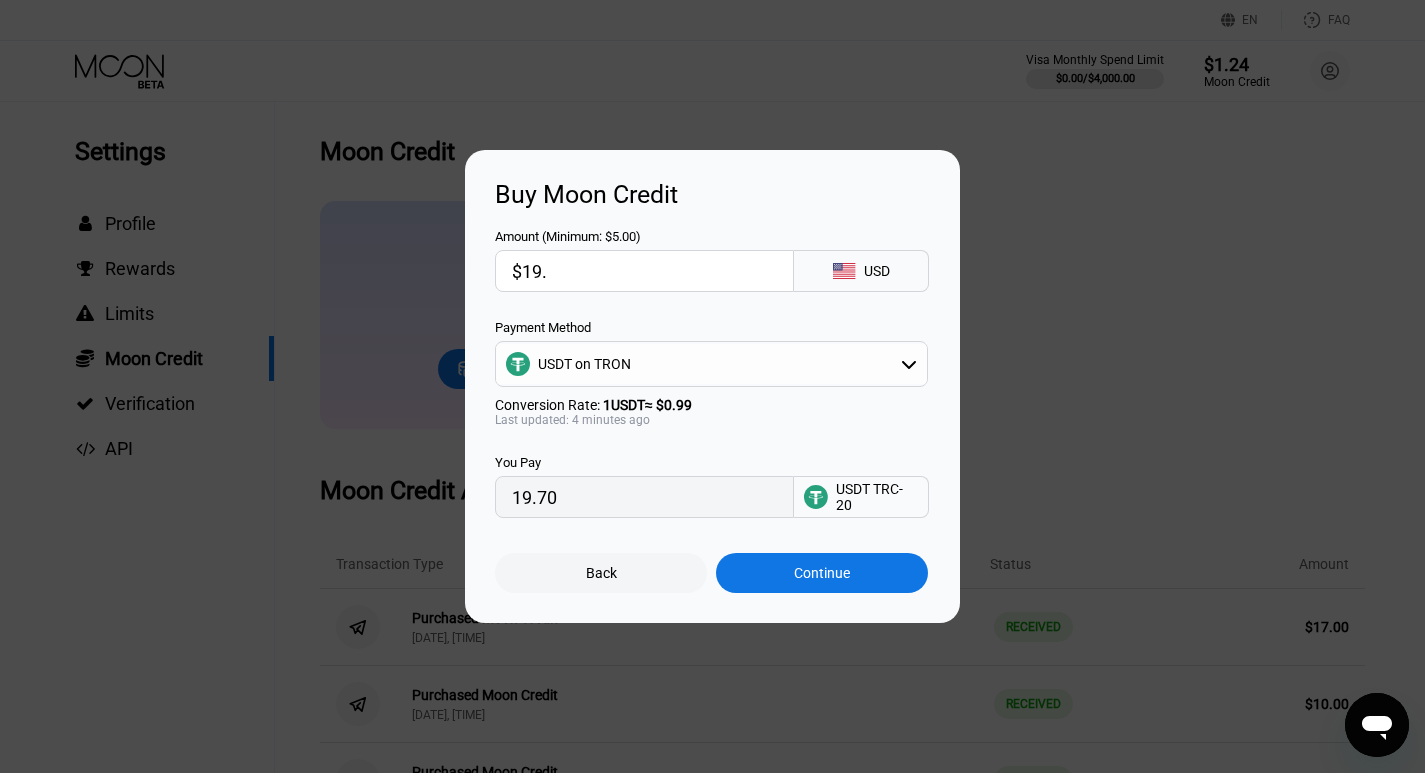type on "$19" 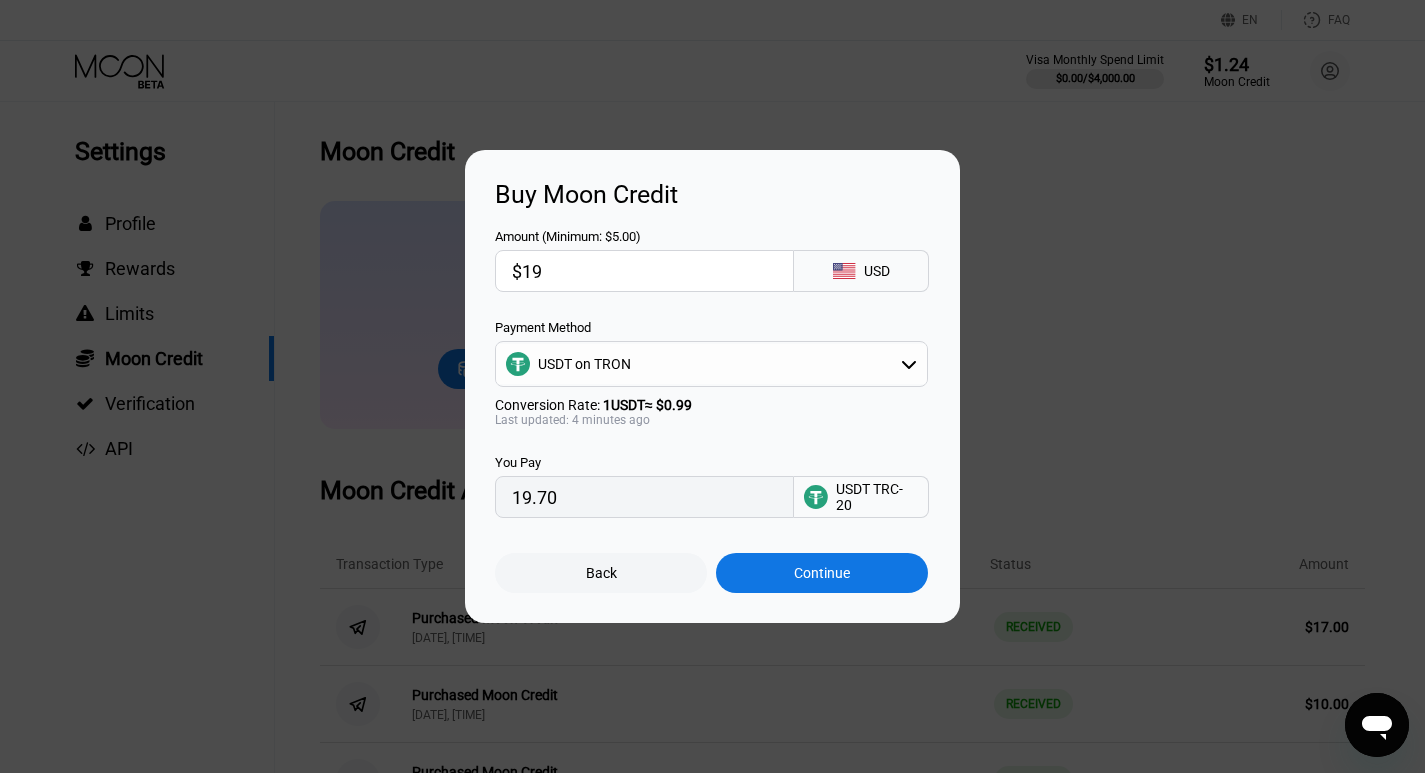 type on "19.19" 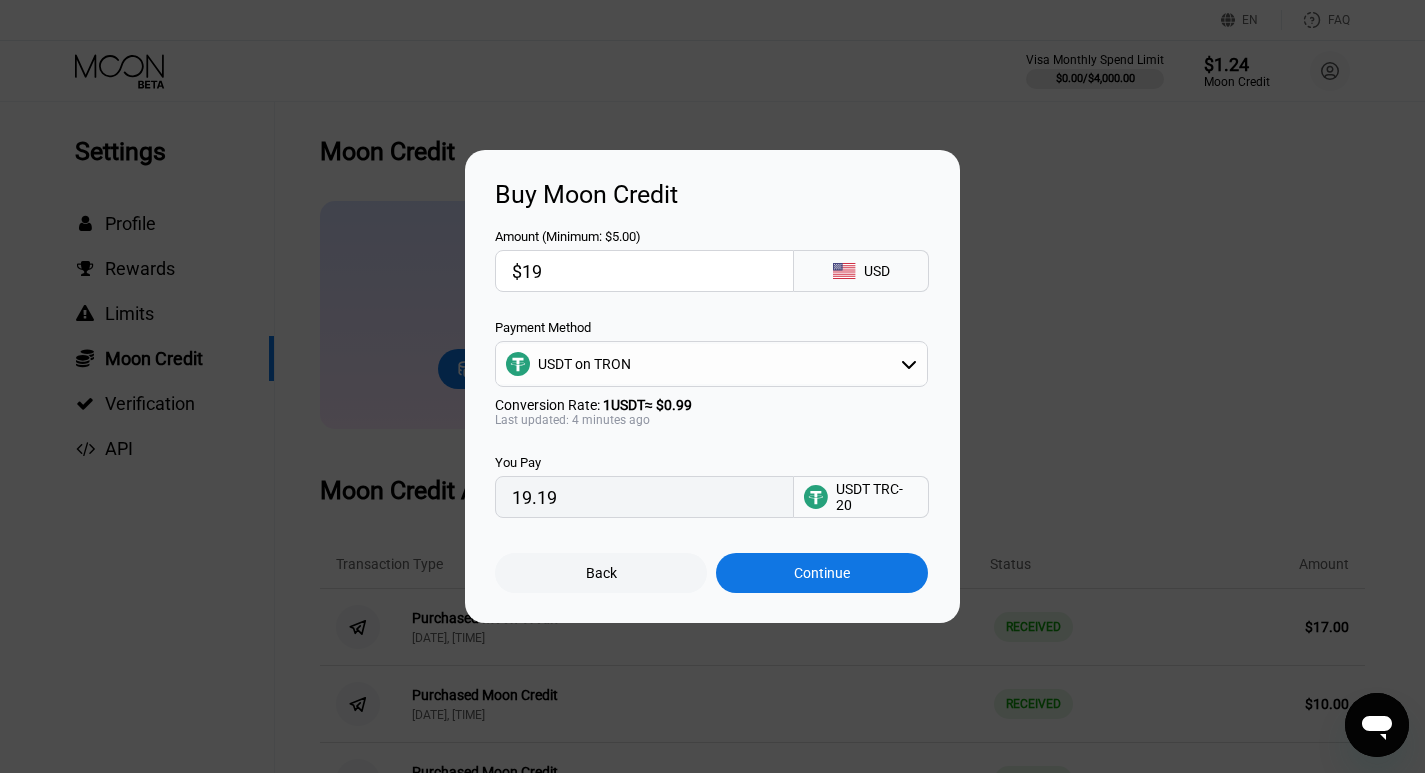 type on "$19" 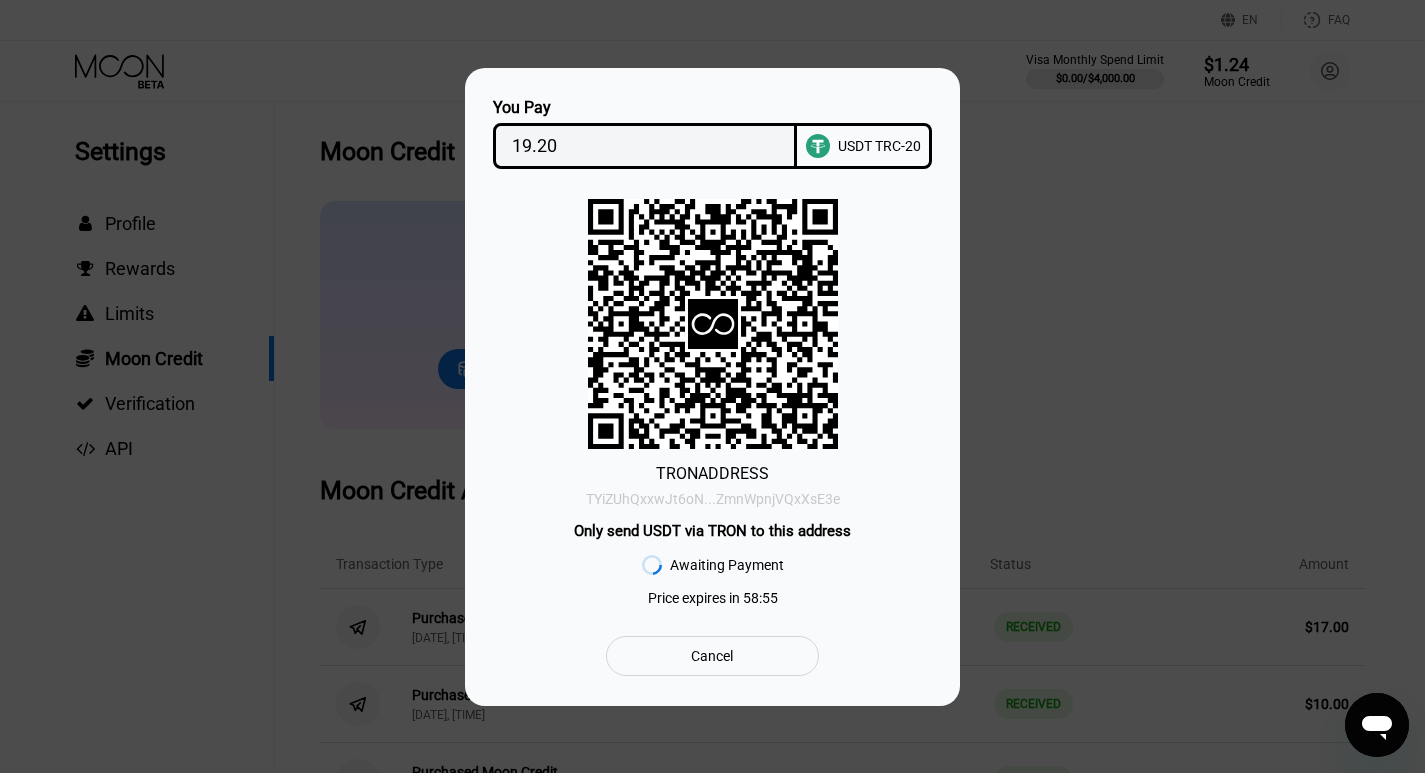 click on "TYiZUhQxxwJt6oN...ZmnWpnjVQxXsE3e" at bounding box center (713, 499) 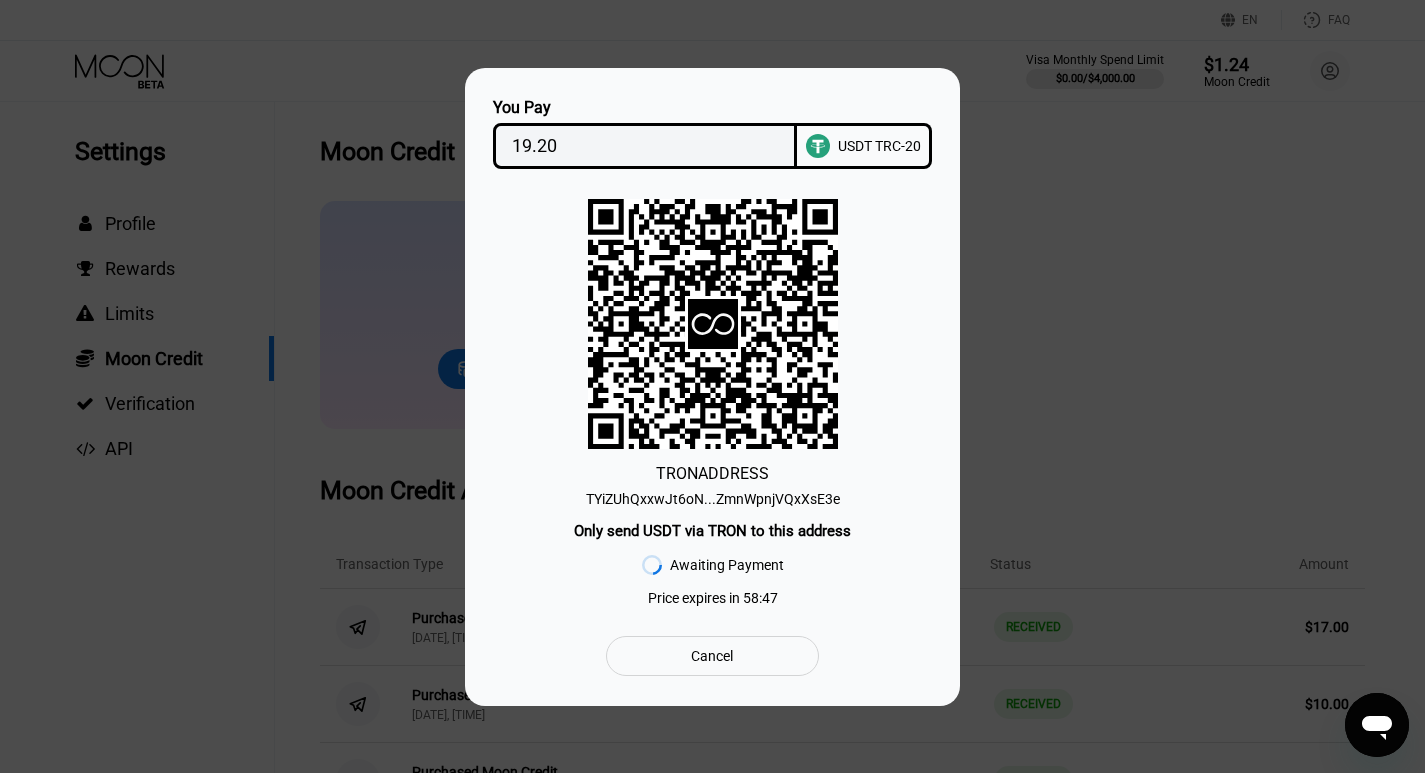 click on "TYiZUhQxxwJt6oN...ZmnWpnjVQxXsE3e" at bounding box center [713, 499] 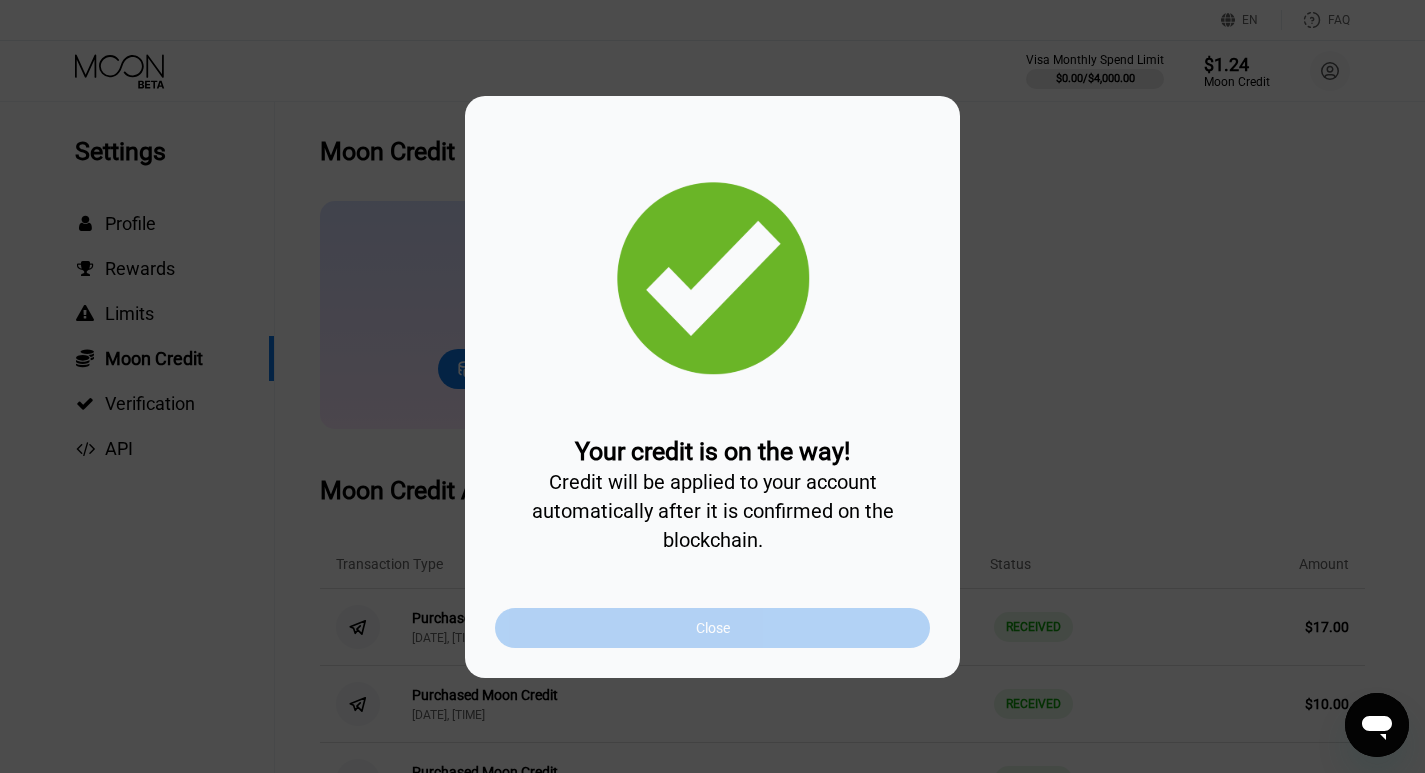 click on "Close" at bounding box center (712, 628) 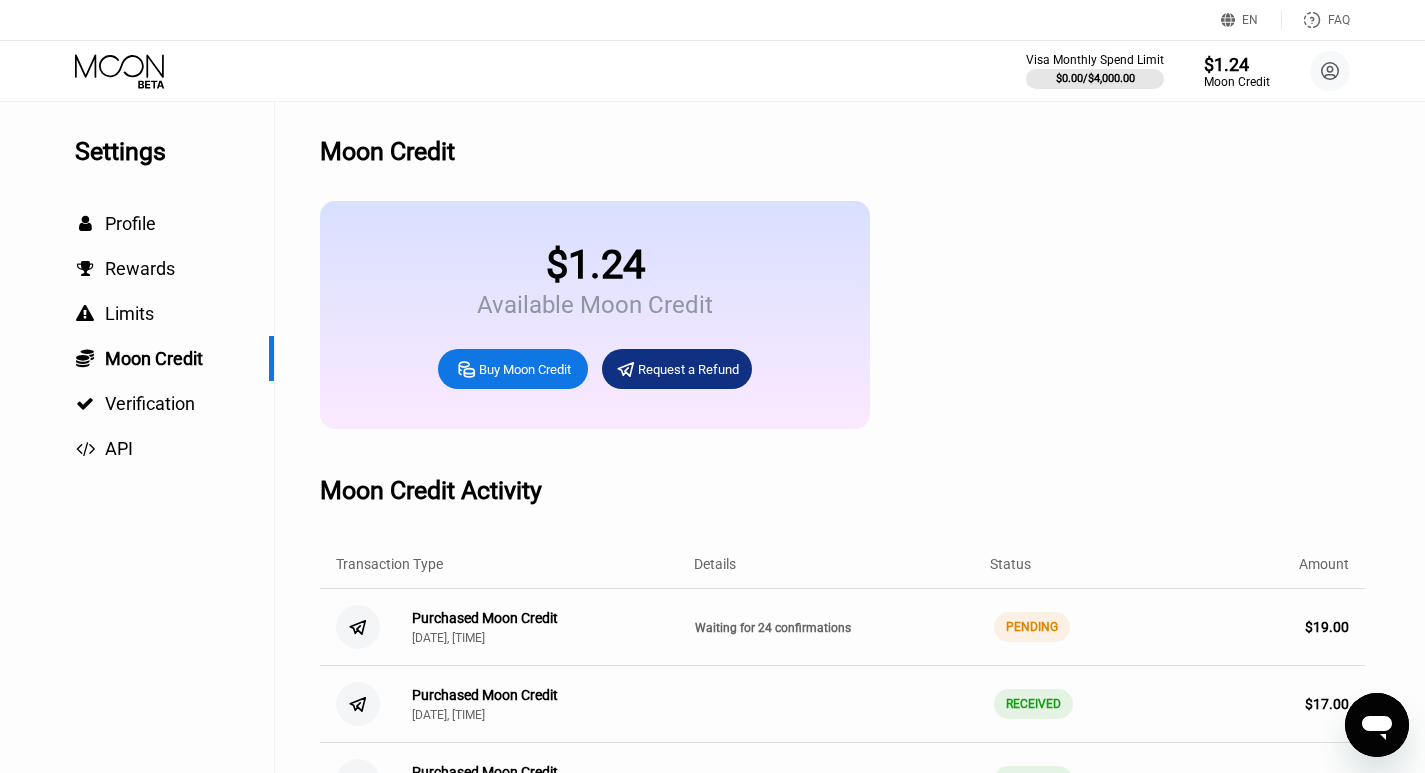 click 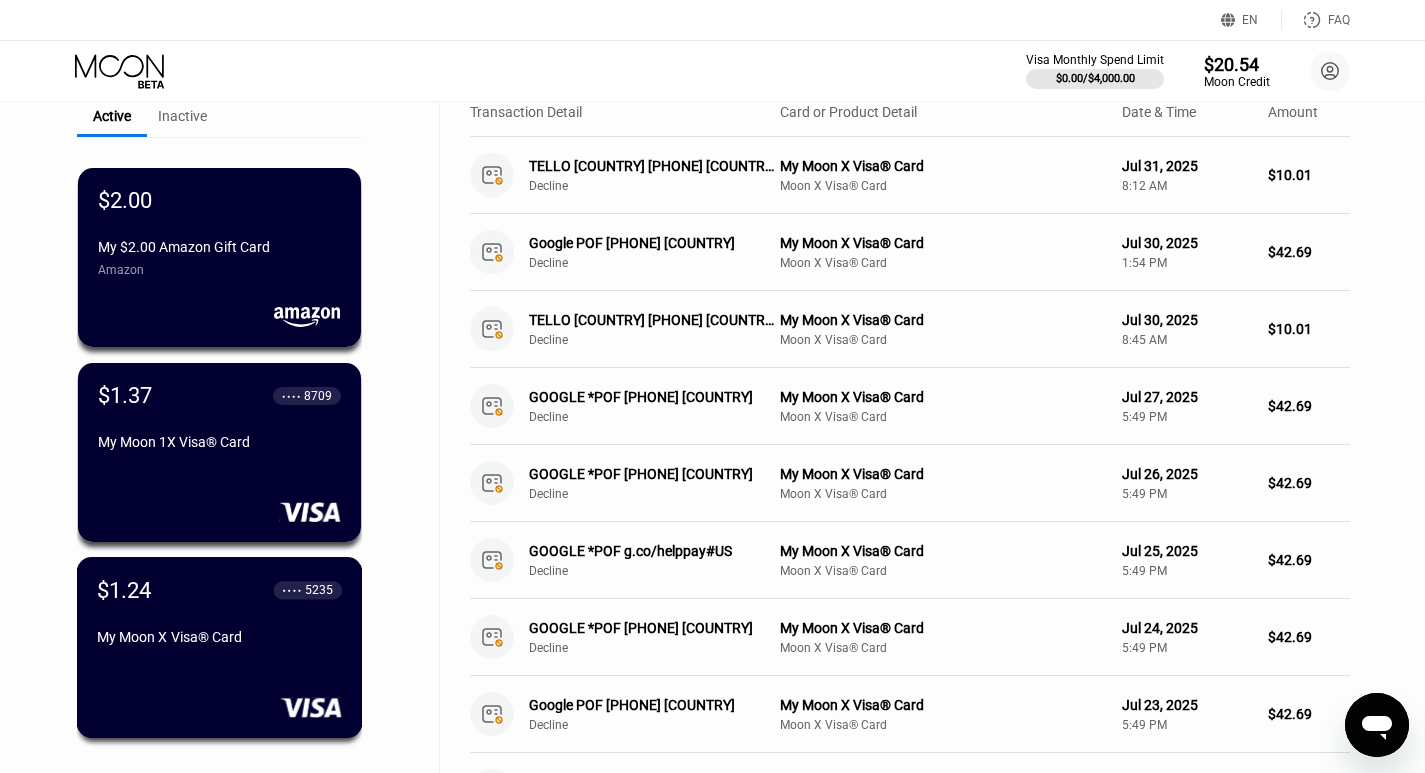 scroll, scrollTop: 77, scrollLeft: 0, axis: vertical 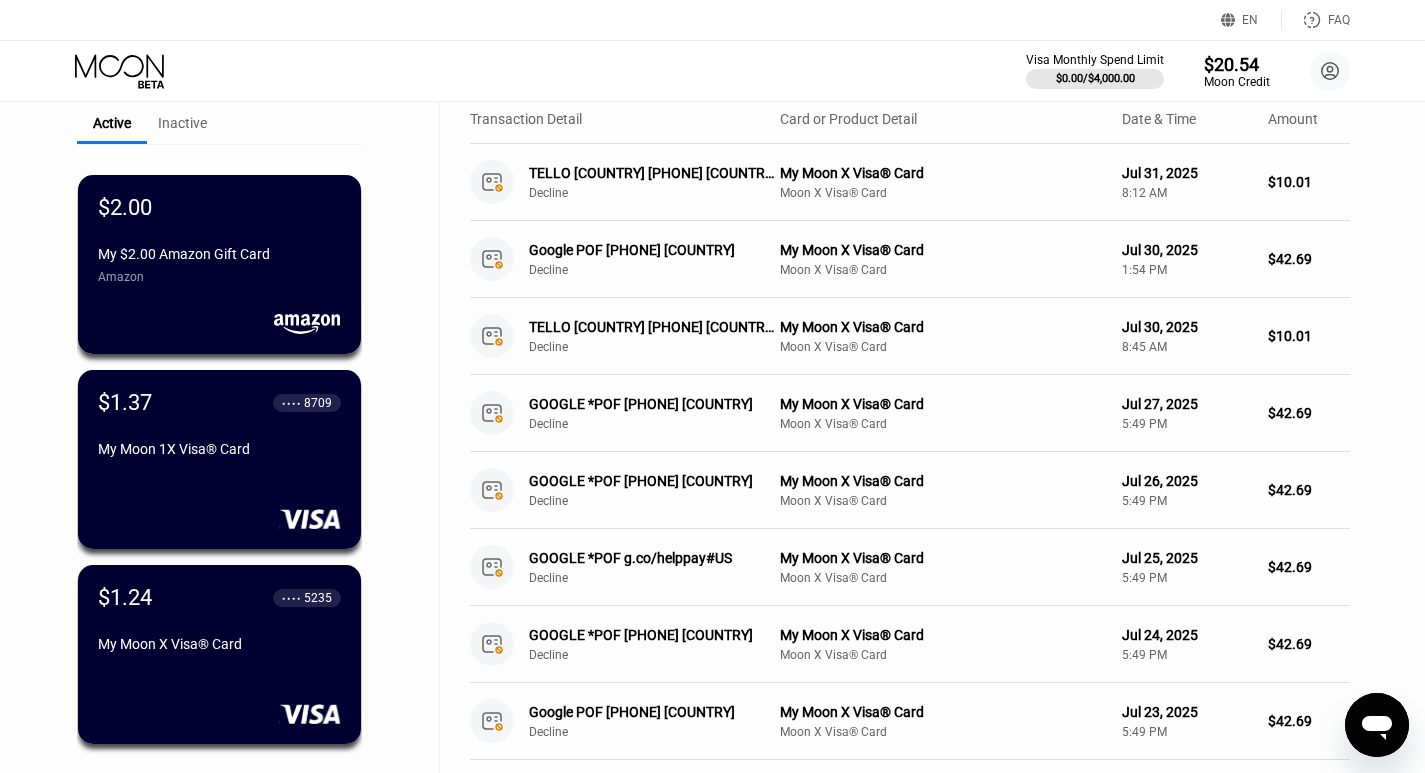 click on "Inactive" at bounding box center (182, 123) 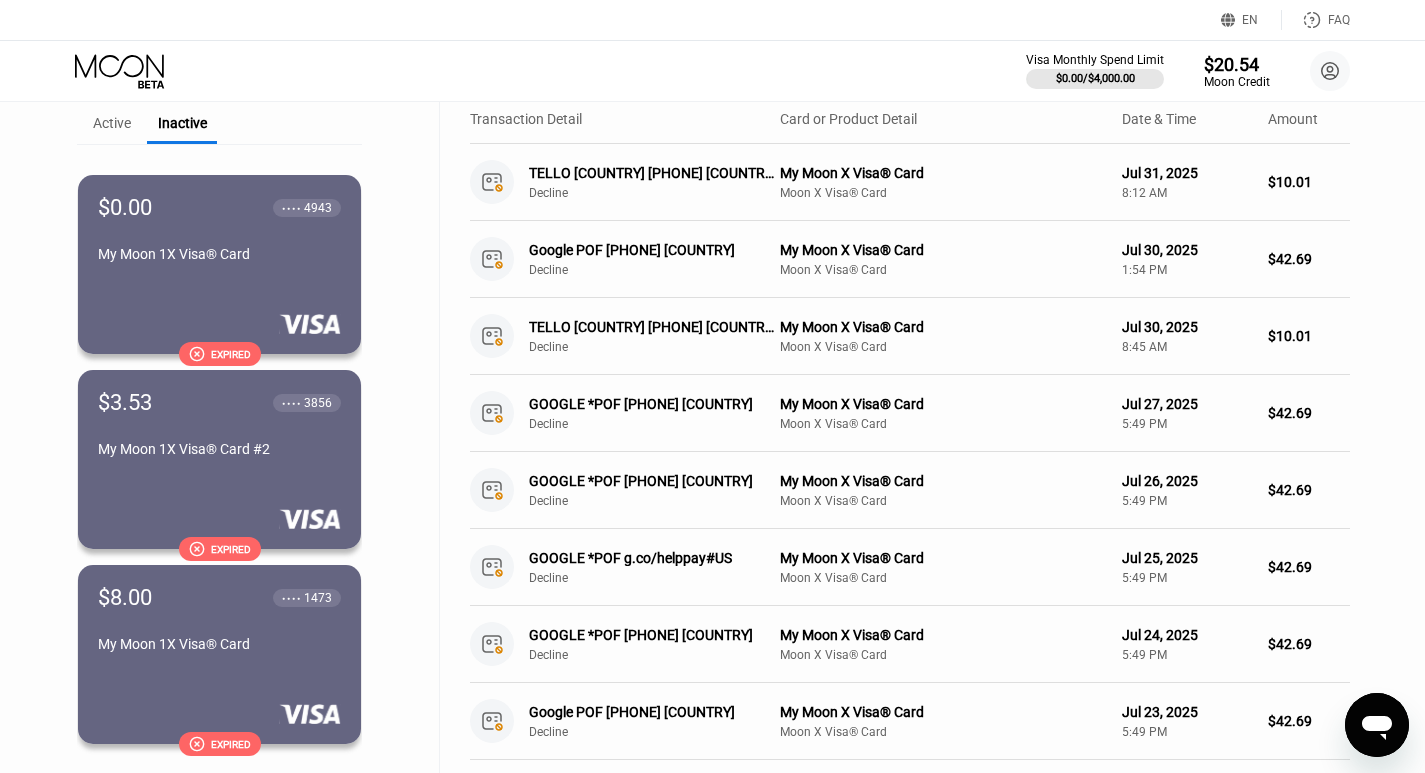 click on "Active" at bounding box center [112, 123] 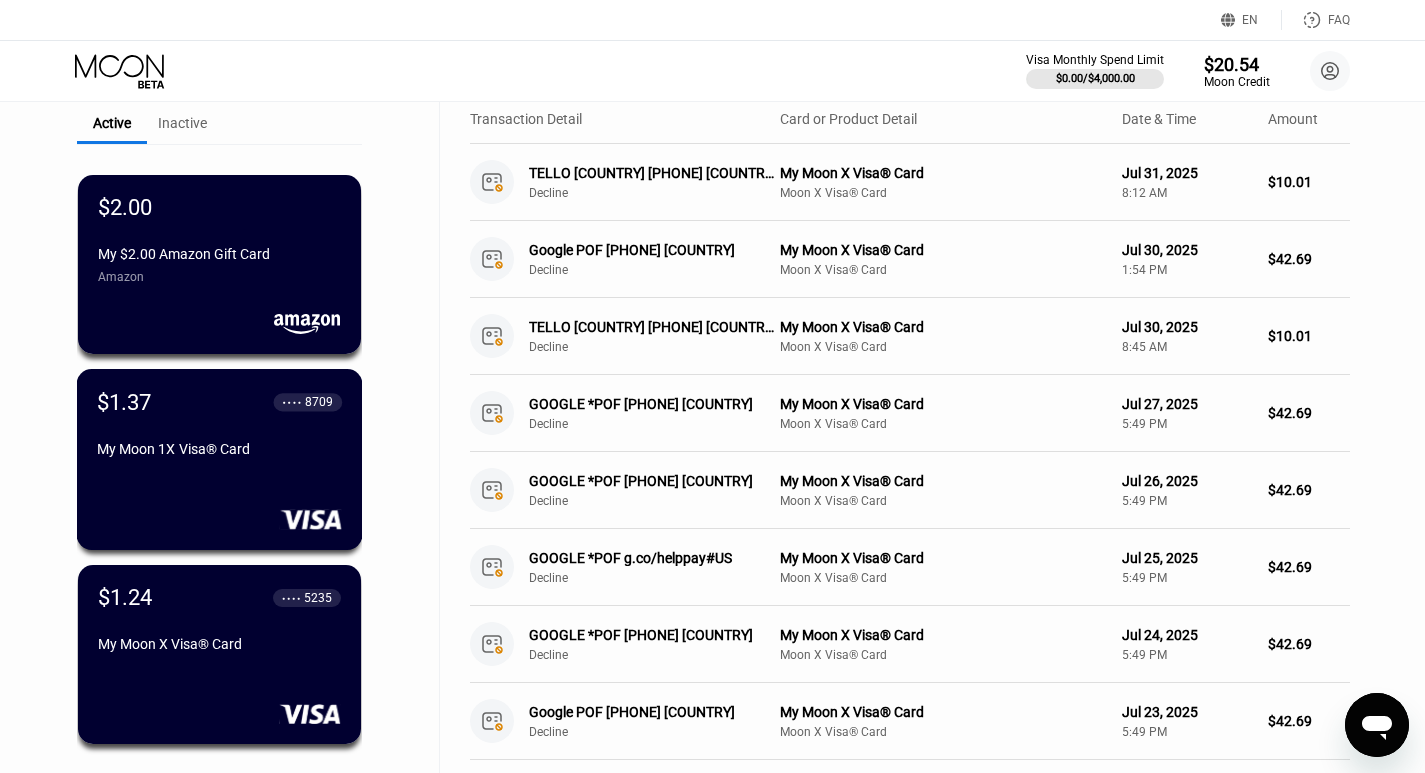 click on "My Moon 1X Visa® Card" at bounding box center (219, 453) 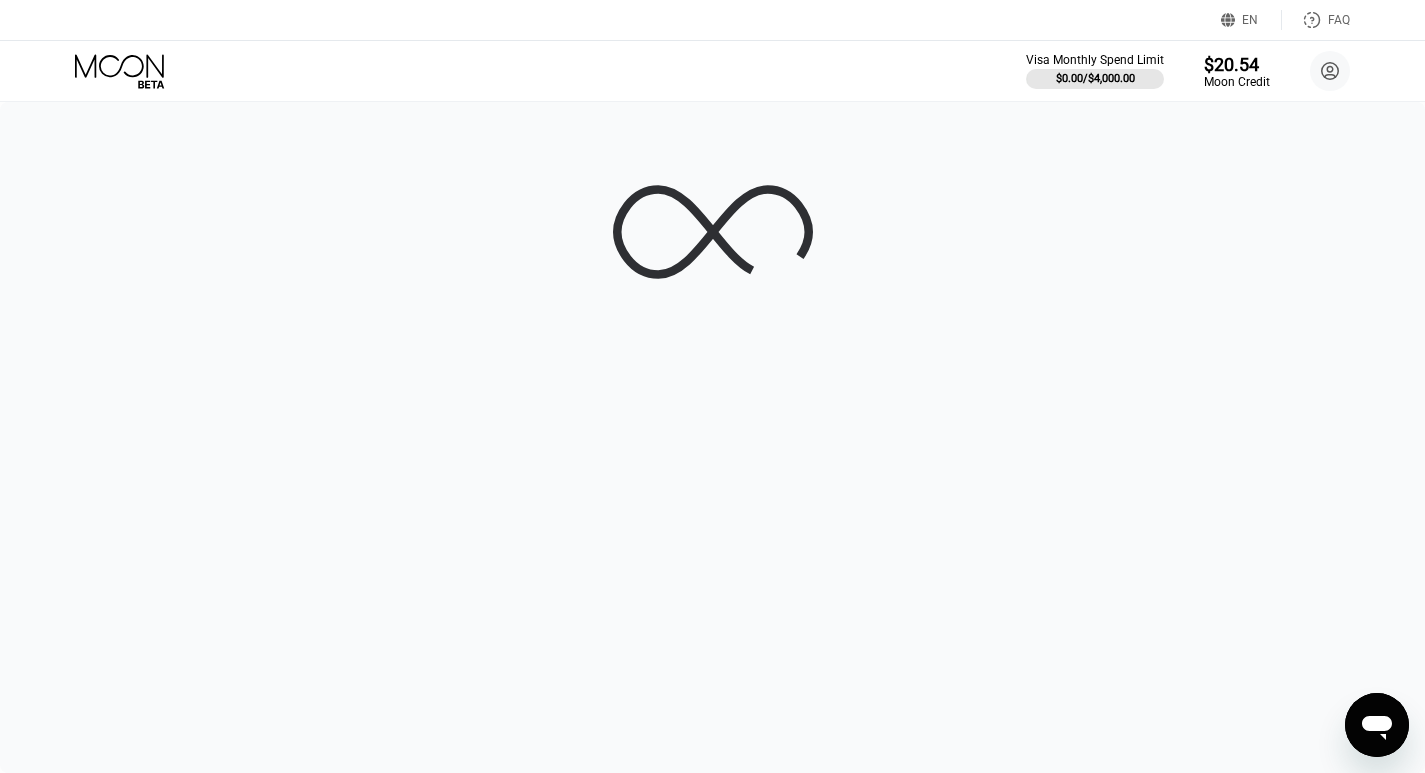 scroll, scrollTop: 0, scrollLeft: 0, axis: both 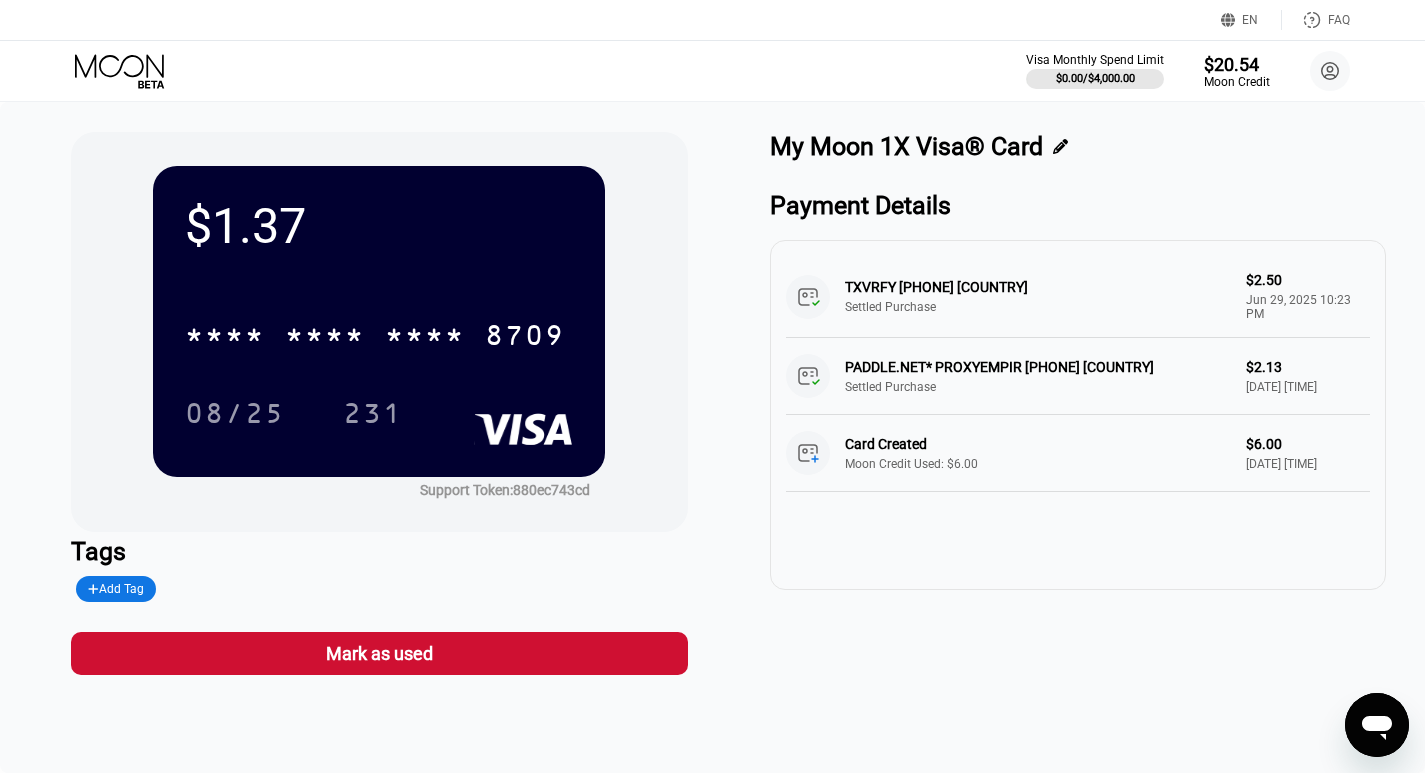 click 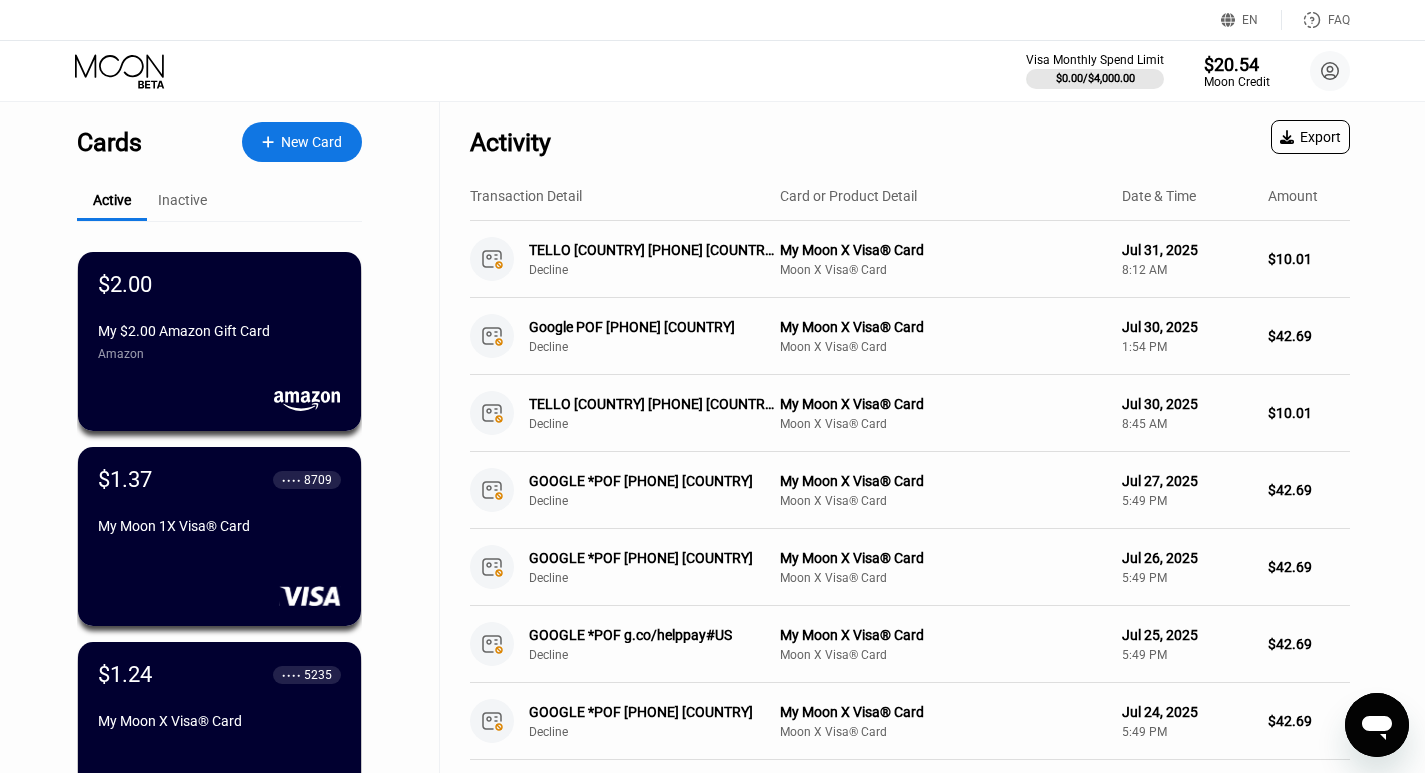 click on "$1.24 ● ● ● ● 5235" at bounding box center [219, 674] 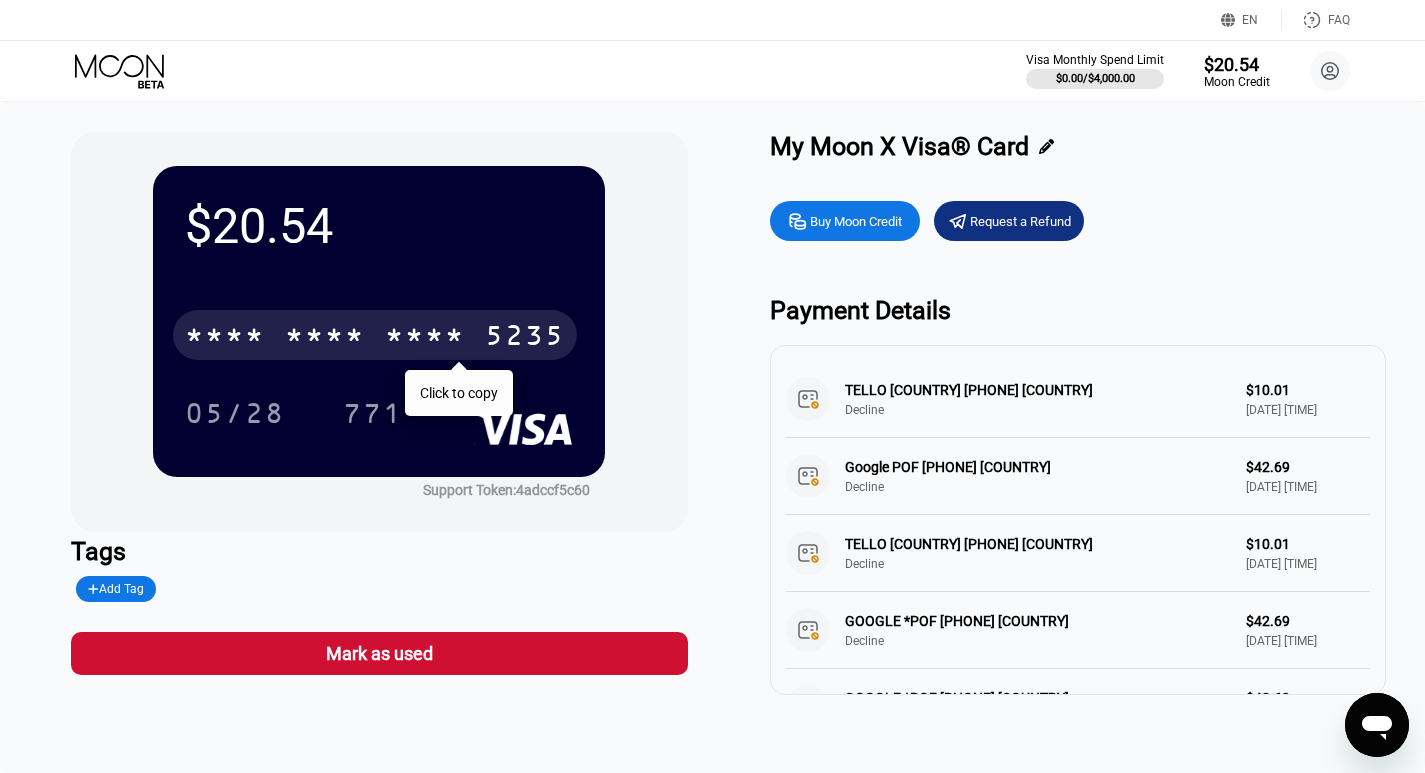 click on "* * * *" at bounding box center (425, 338) 